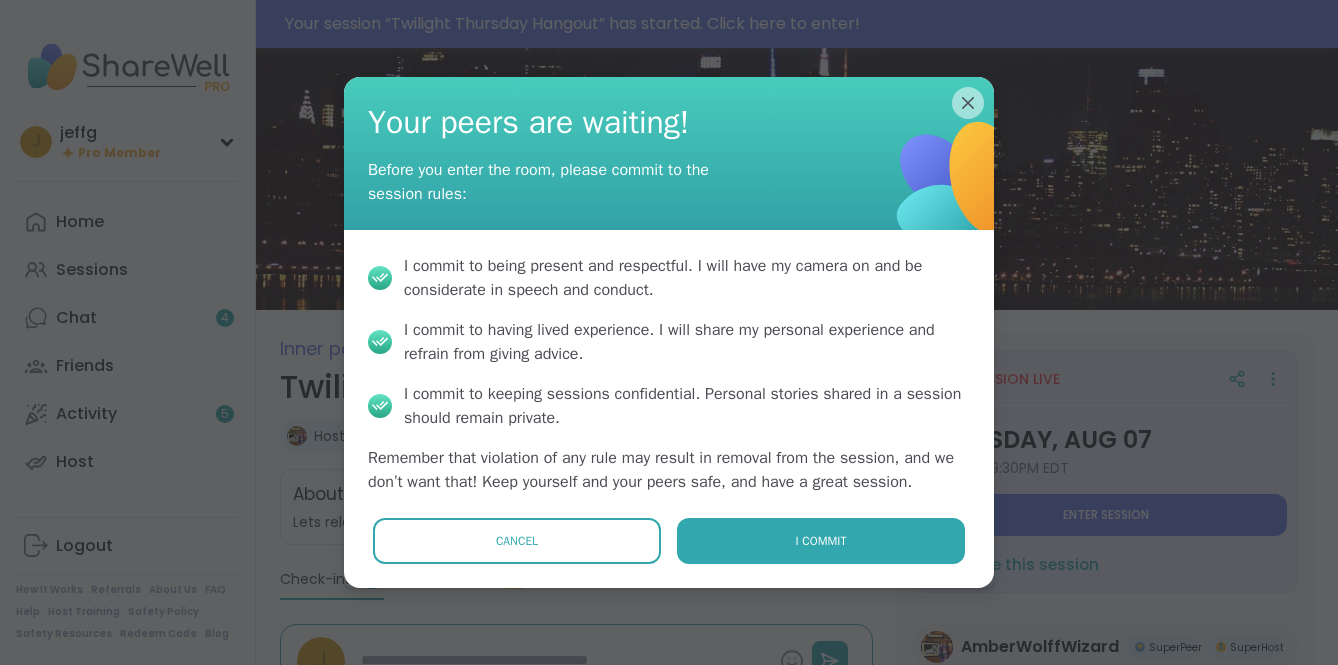 scroll, scrollTop: 0, scrollLeft: 0, axis: both 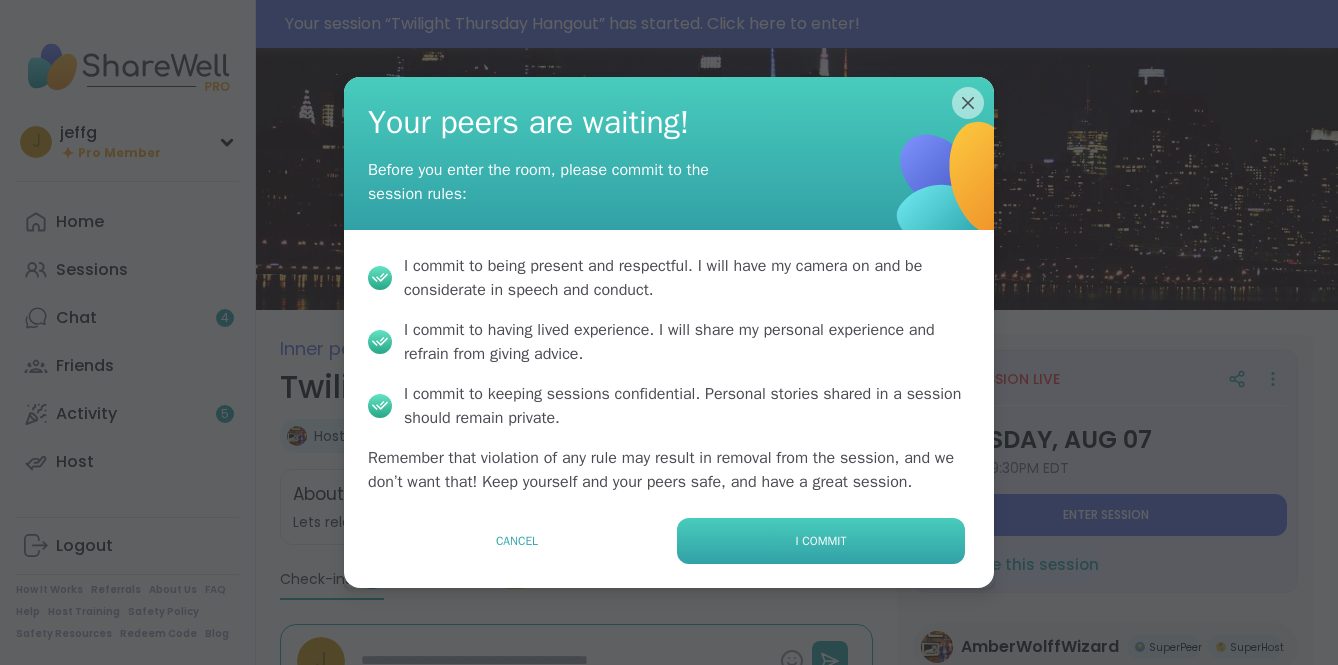 click on "I commit" at bounding box center [821, 541] 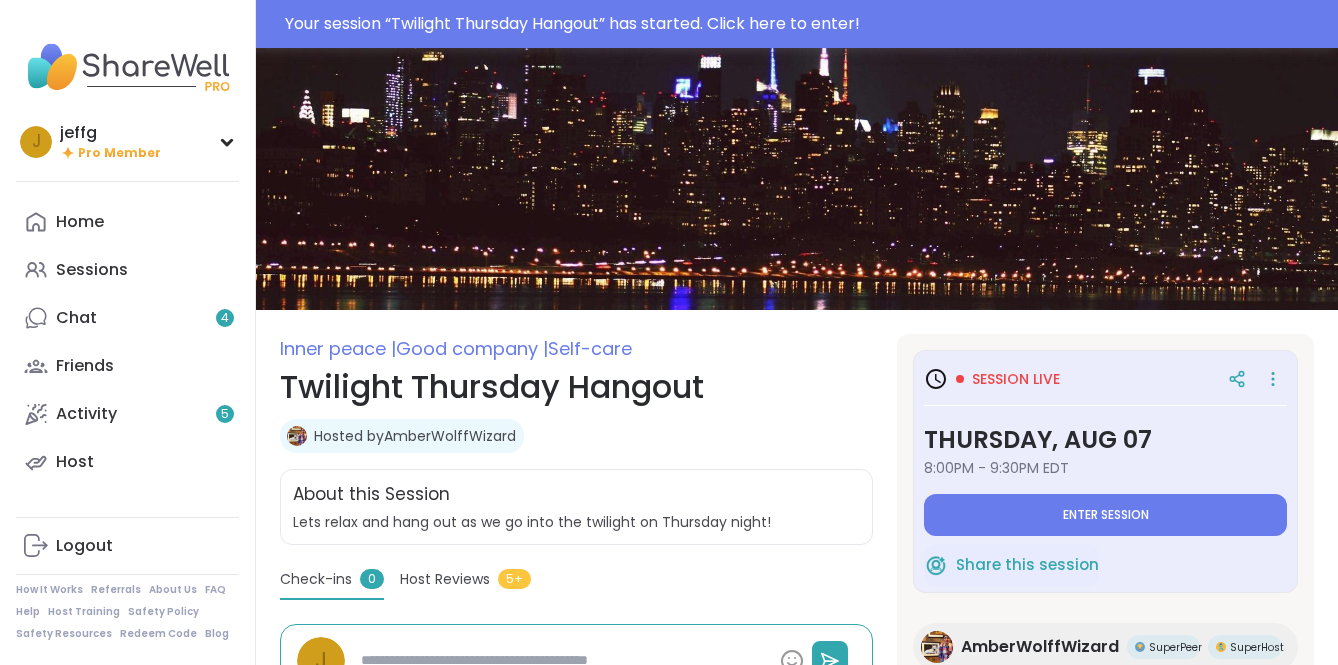 type on "*" 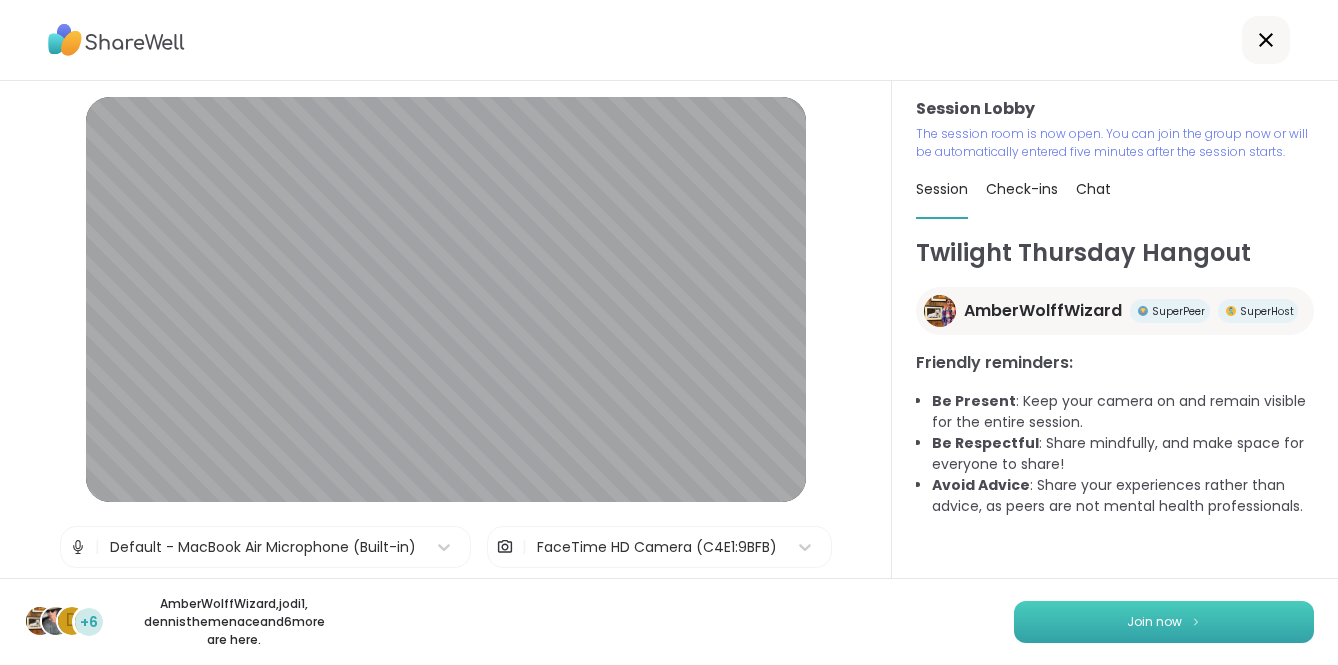 click on "Join now" at bounding box center (1164, 622) 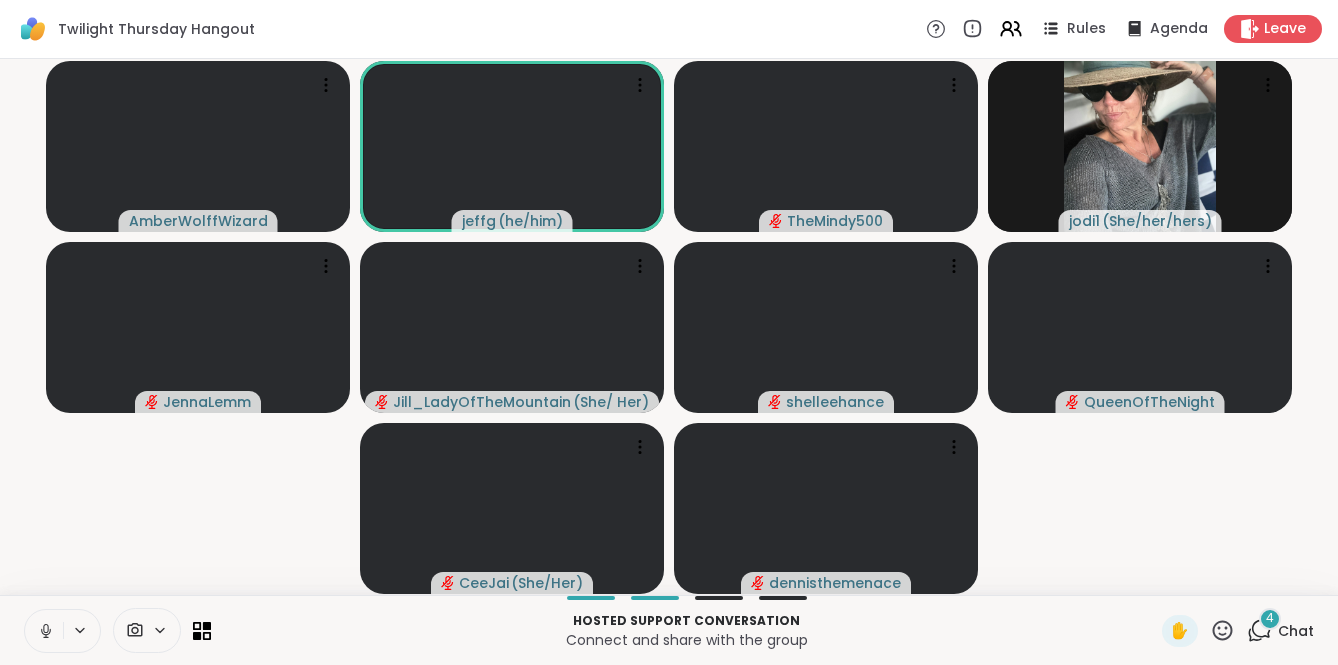 click 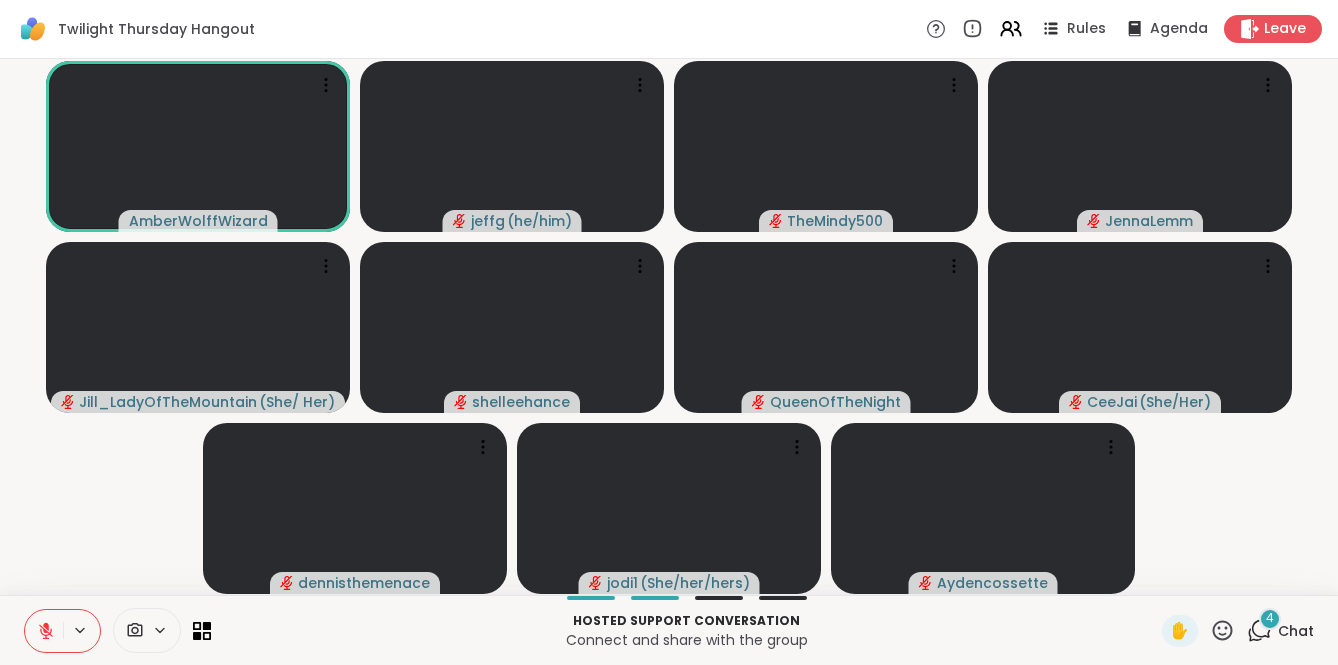 click on "4" at bounding box center (1270, 619) 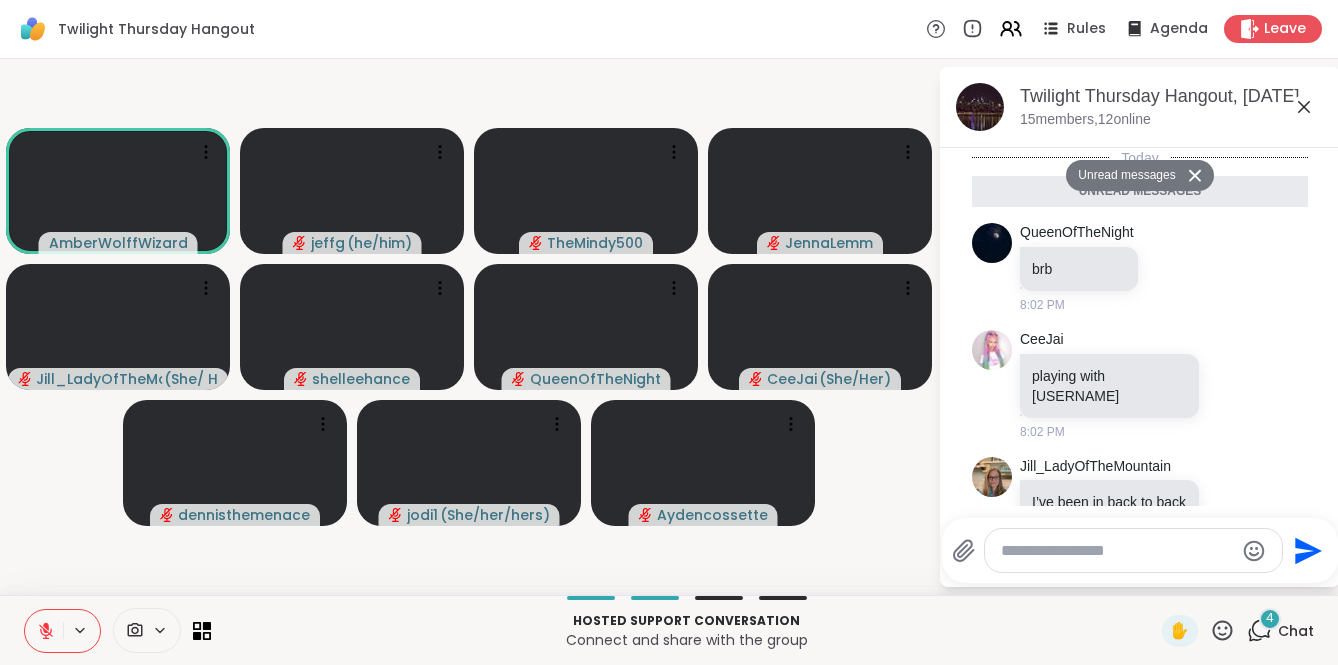 scroll, scrollTop: 392, scrollLeft: 0, axis: vertical 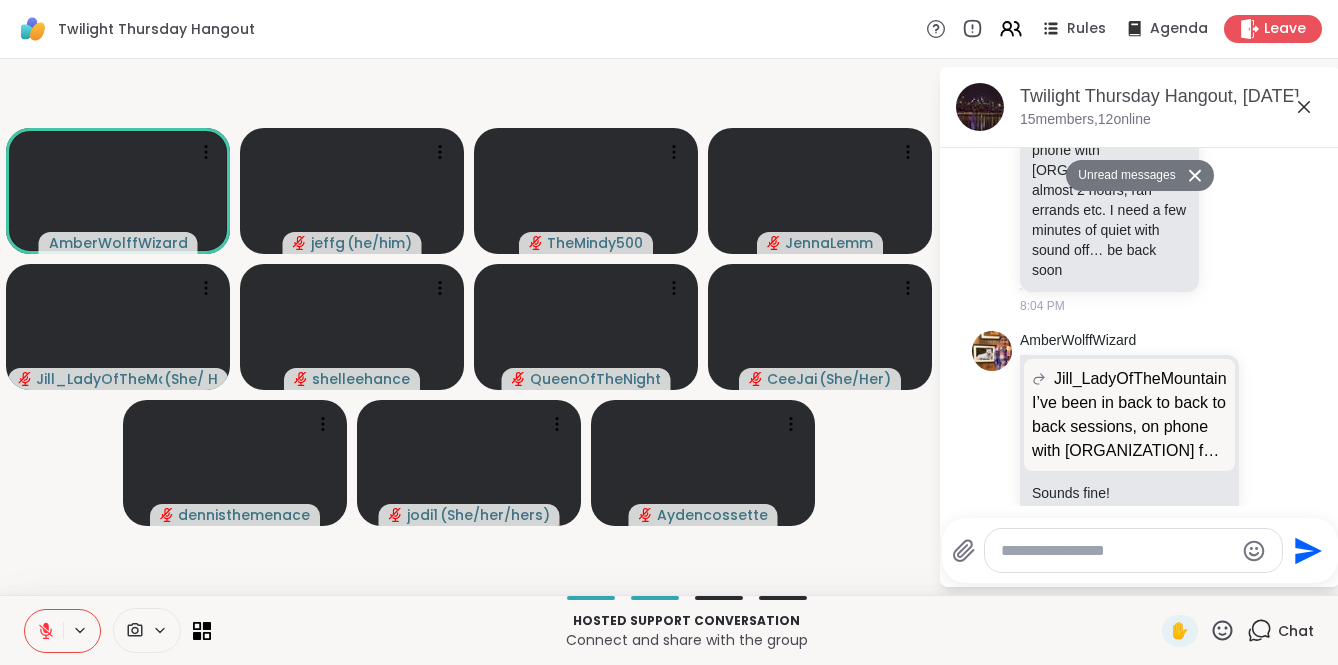 click at bounding box center [1117, 551] 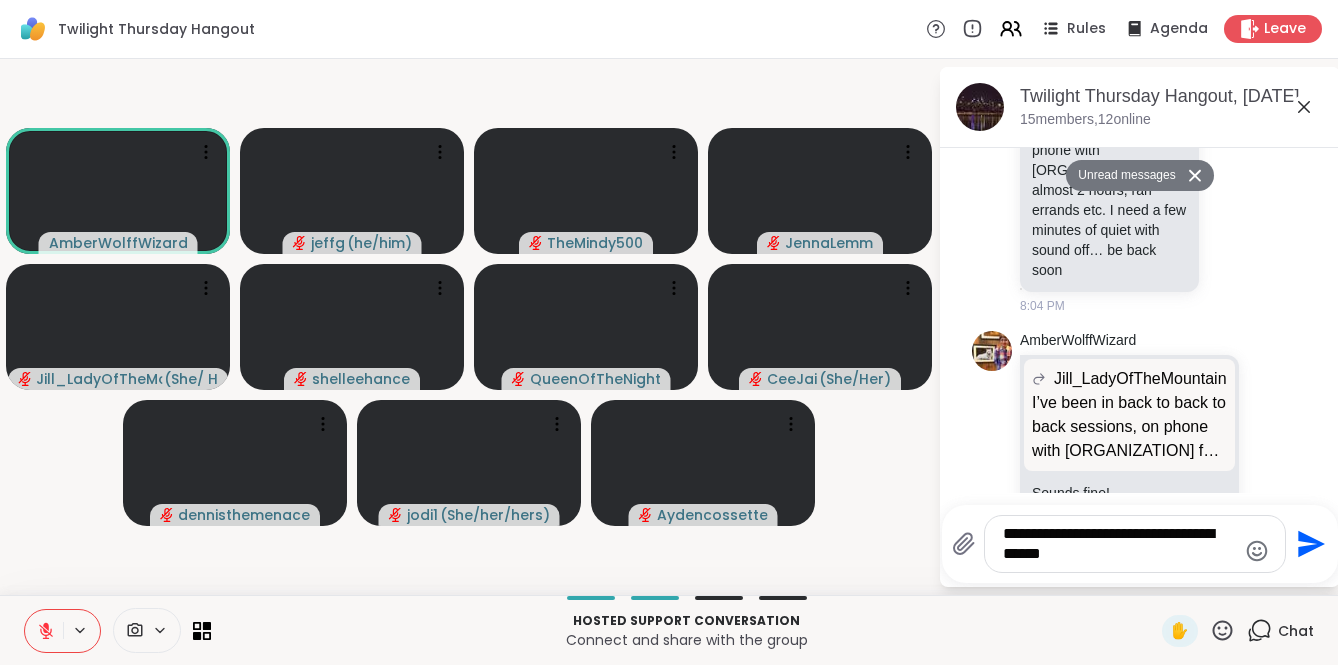 type on "**********" 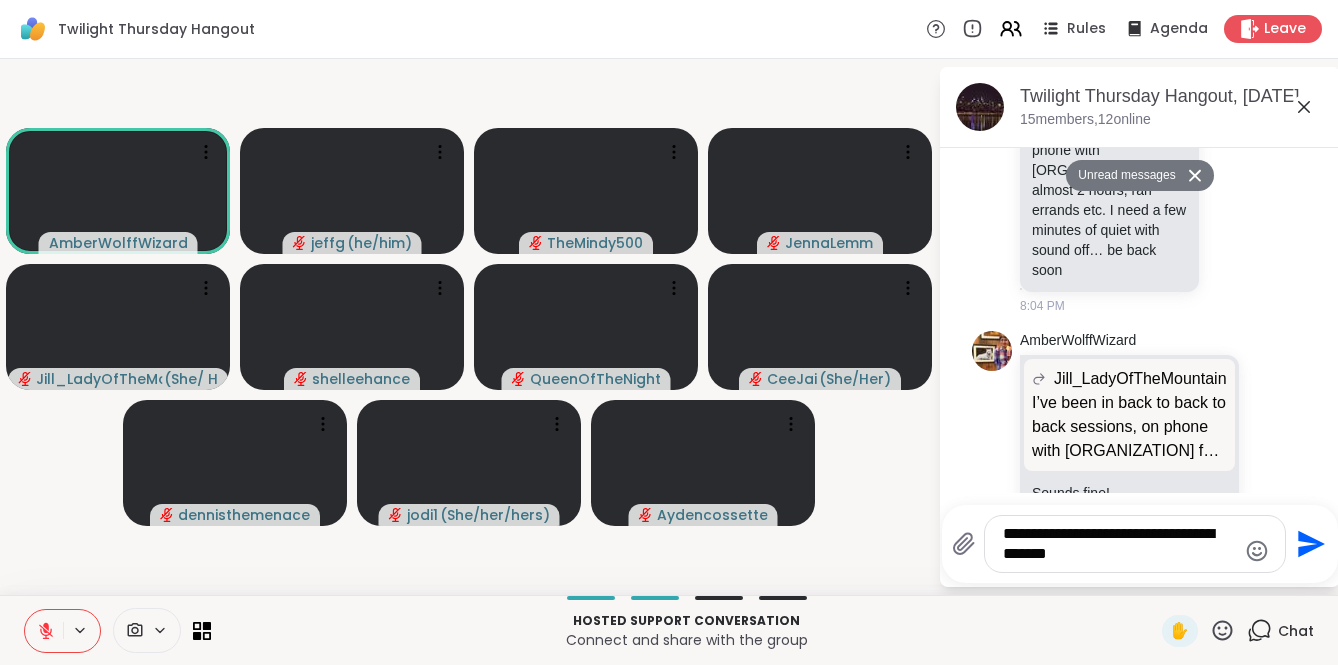 type 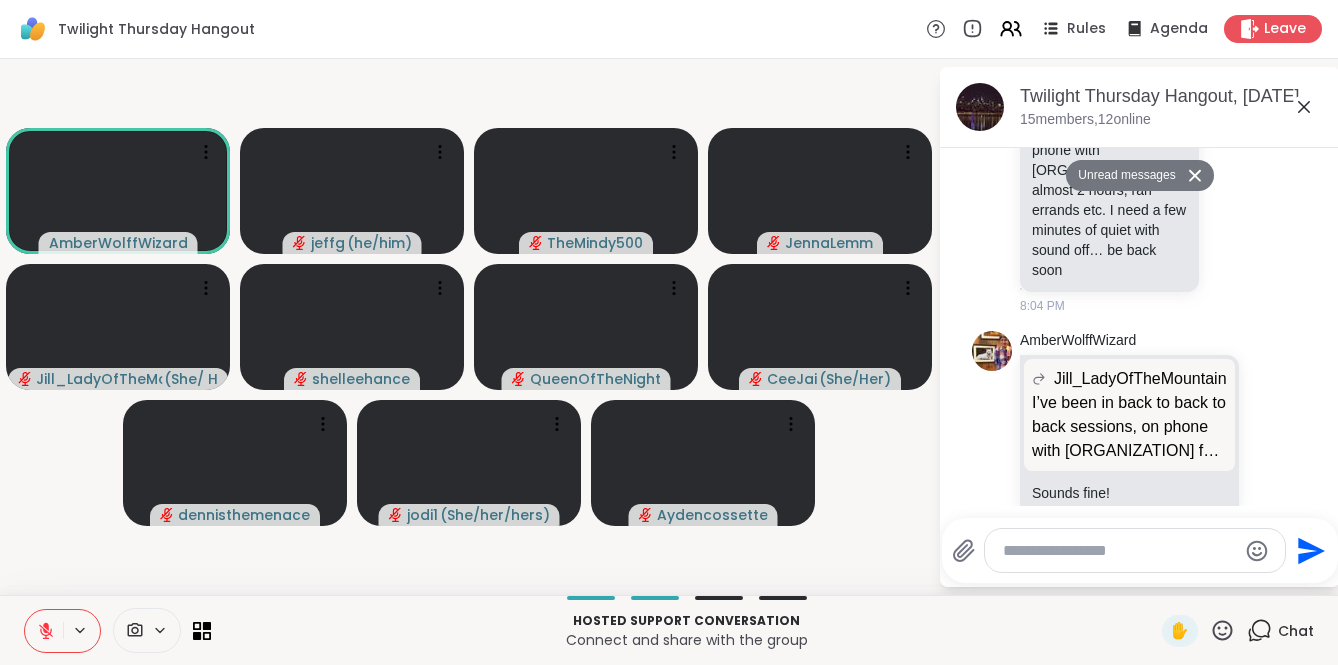 scroll, scrollTop: 491, scrollLeft: 0, axis: vertical 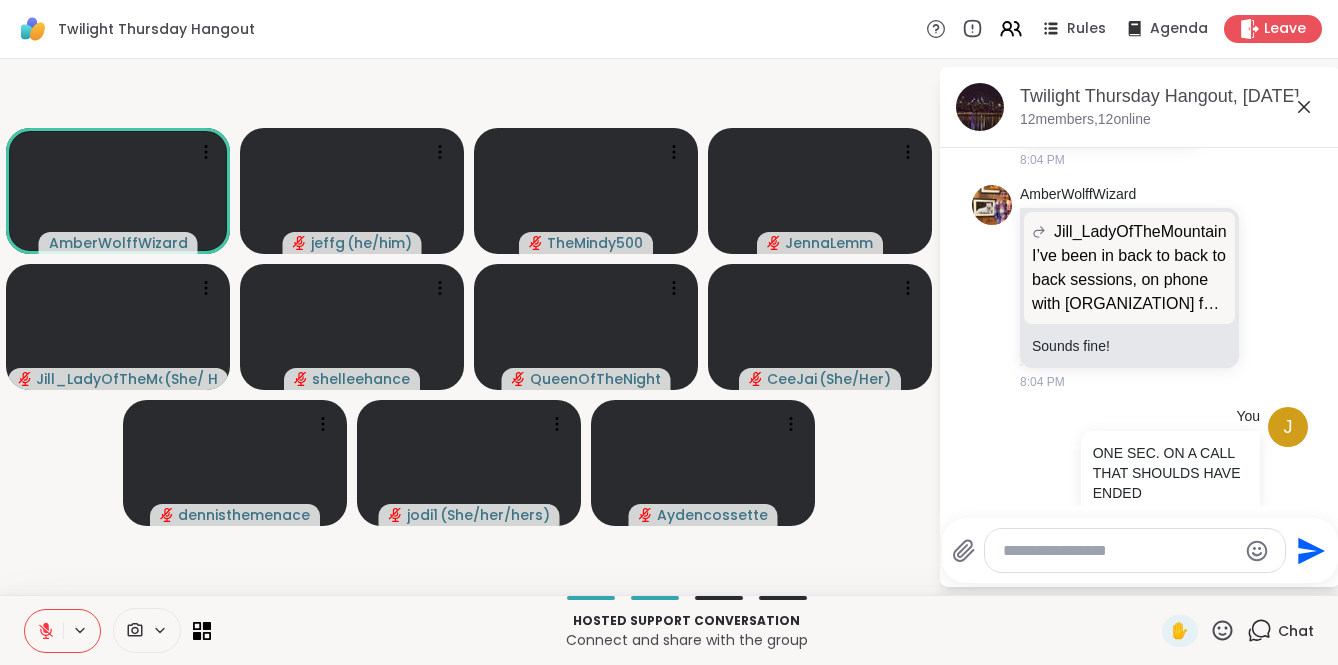 click 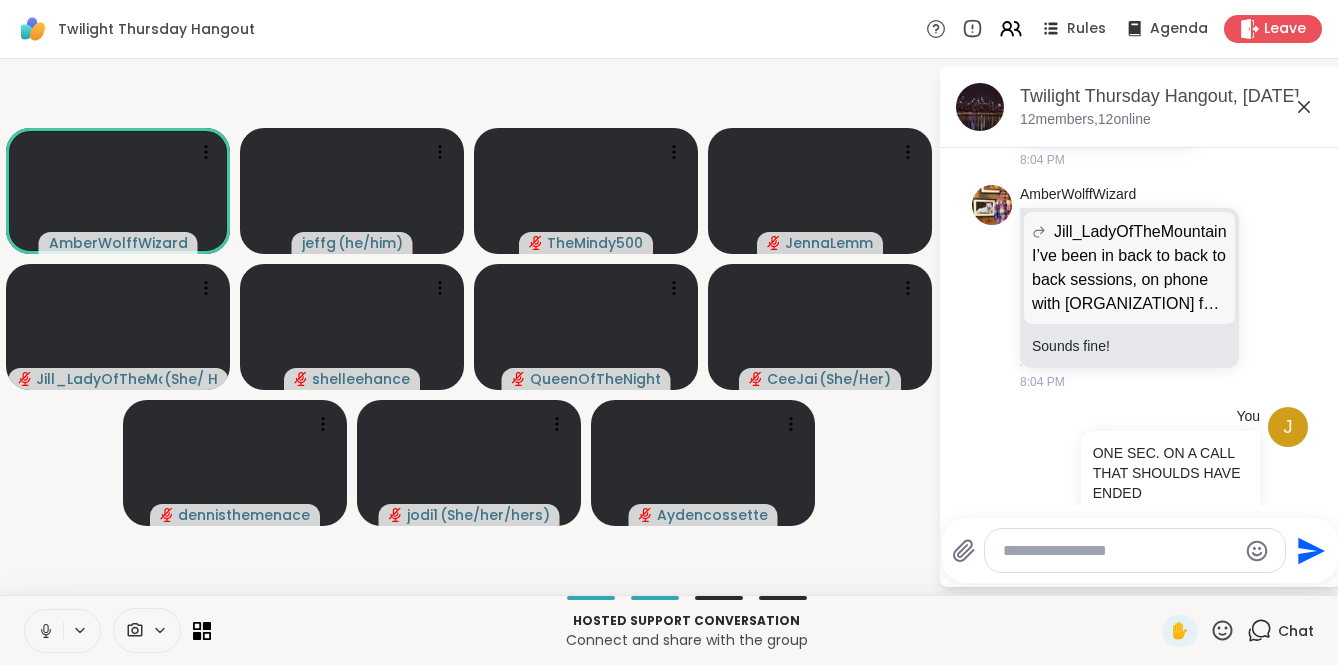 click 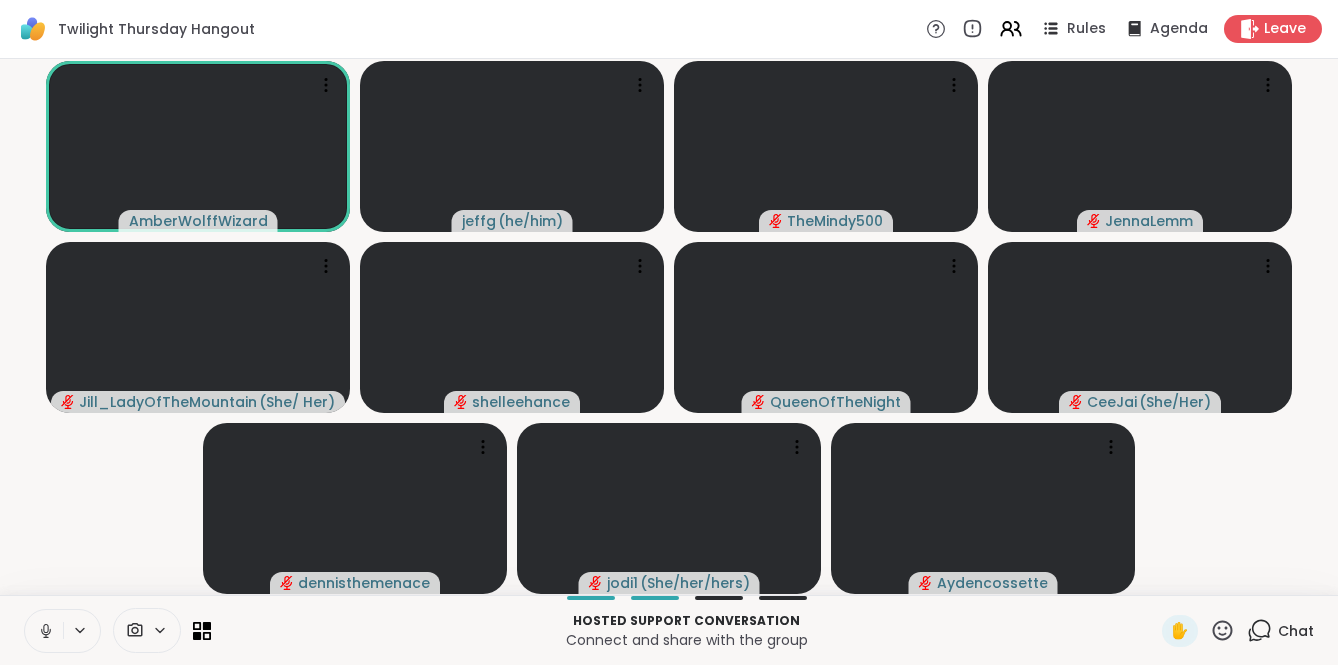 click 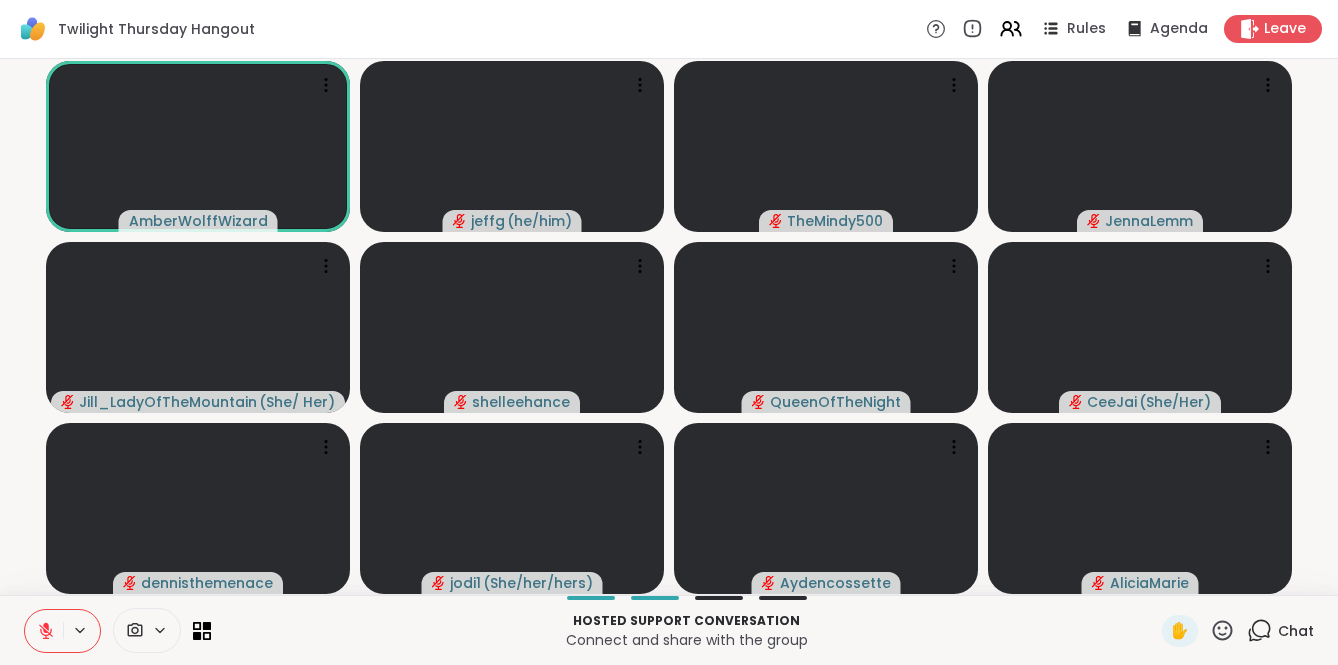 click 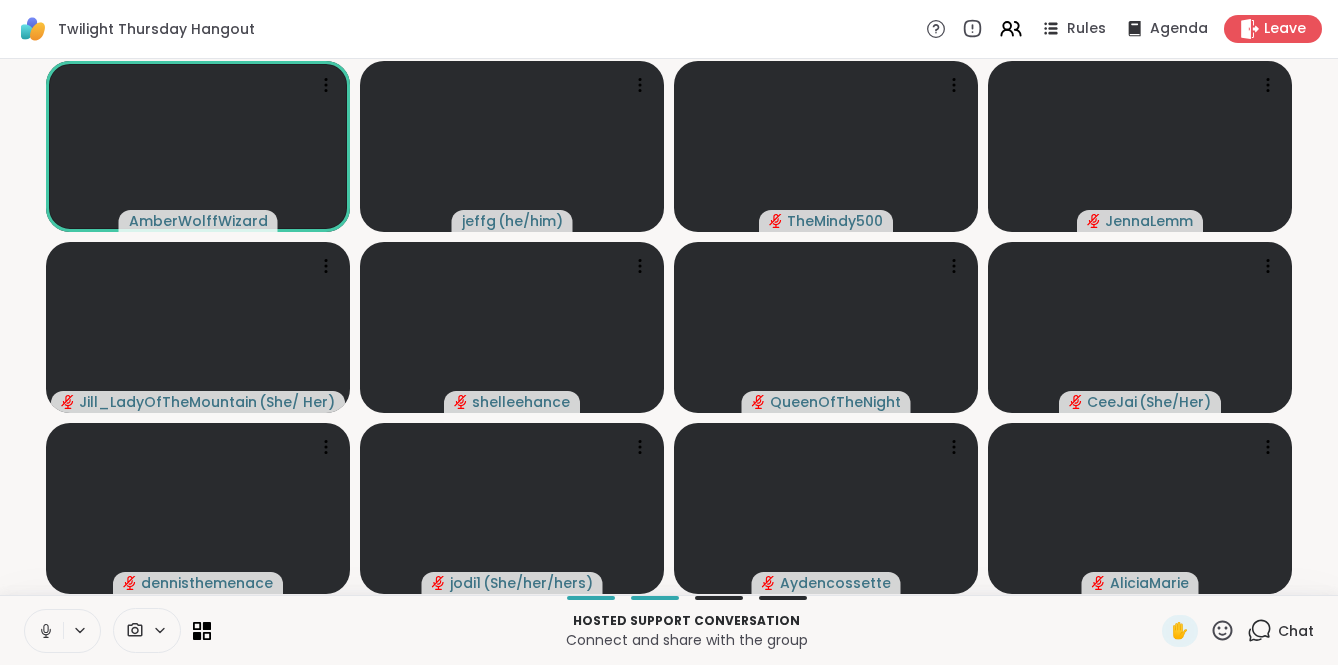 click 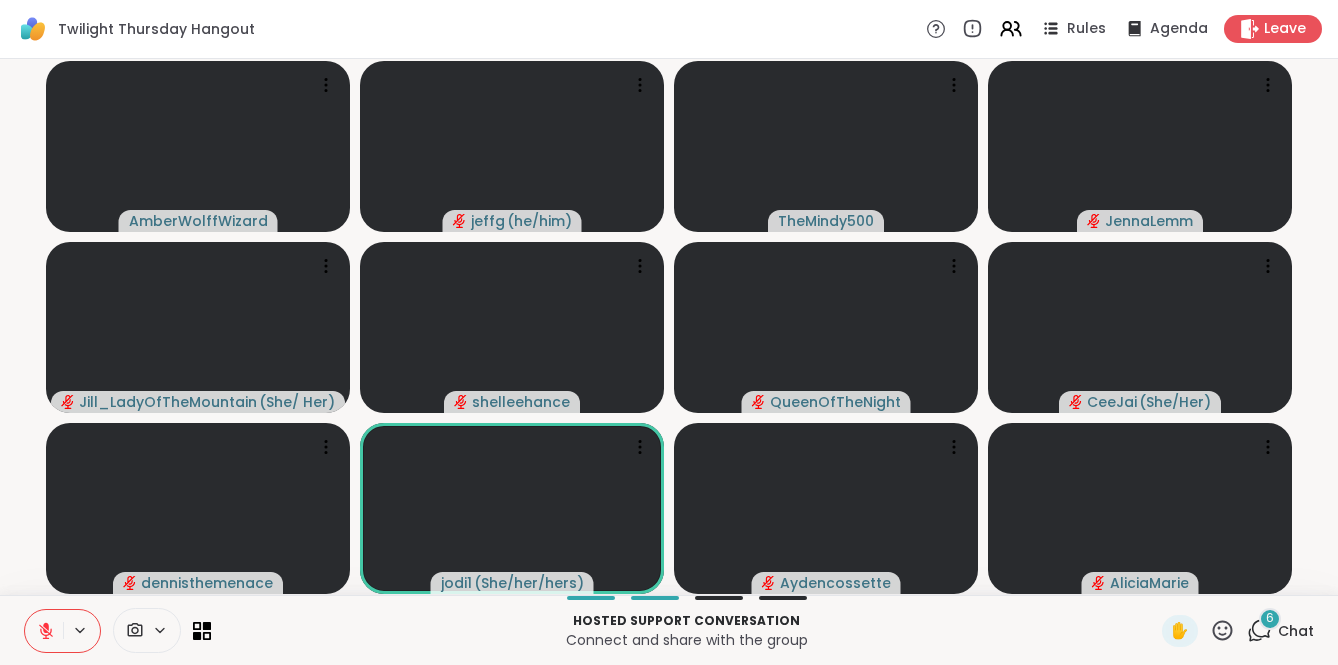 click 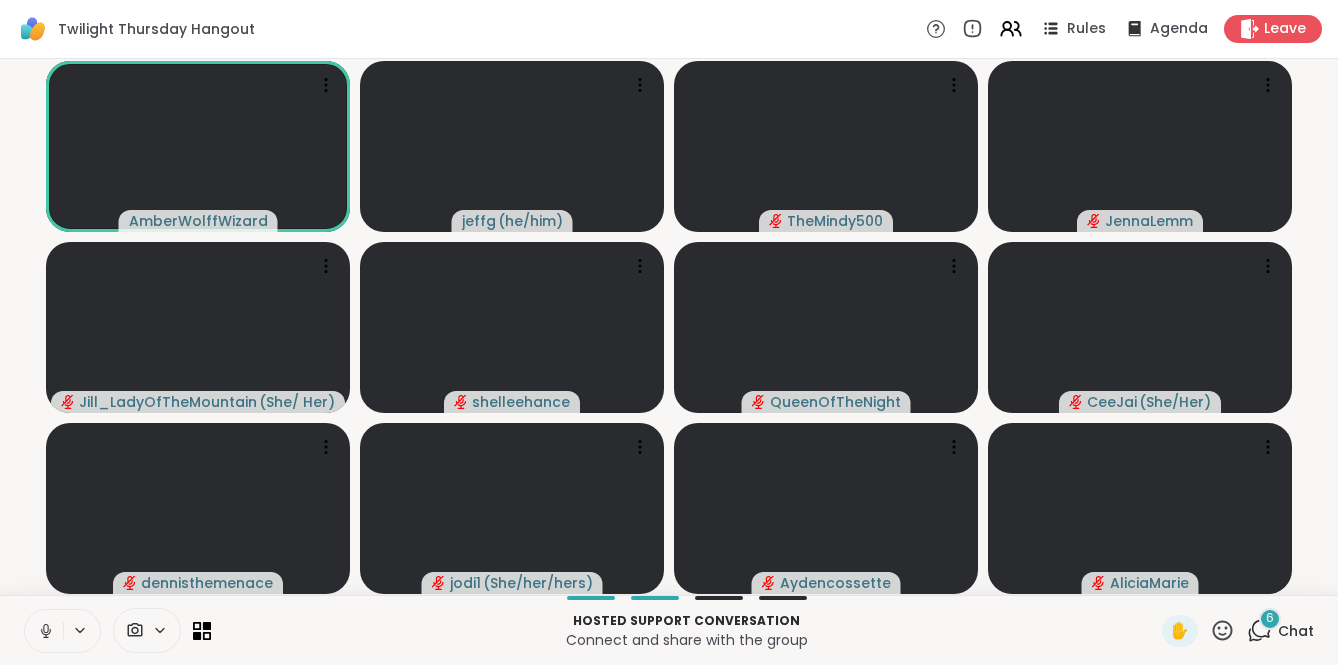 click 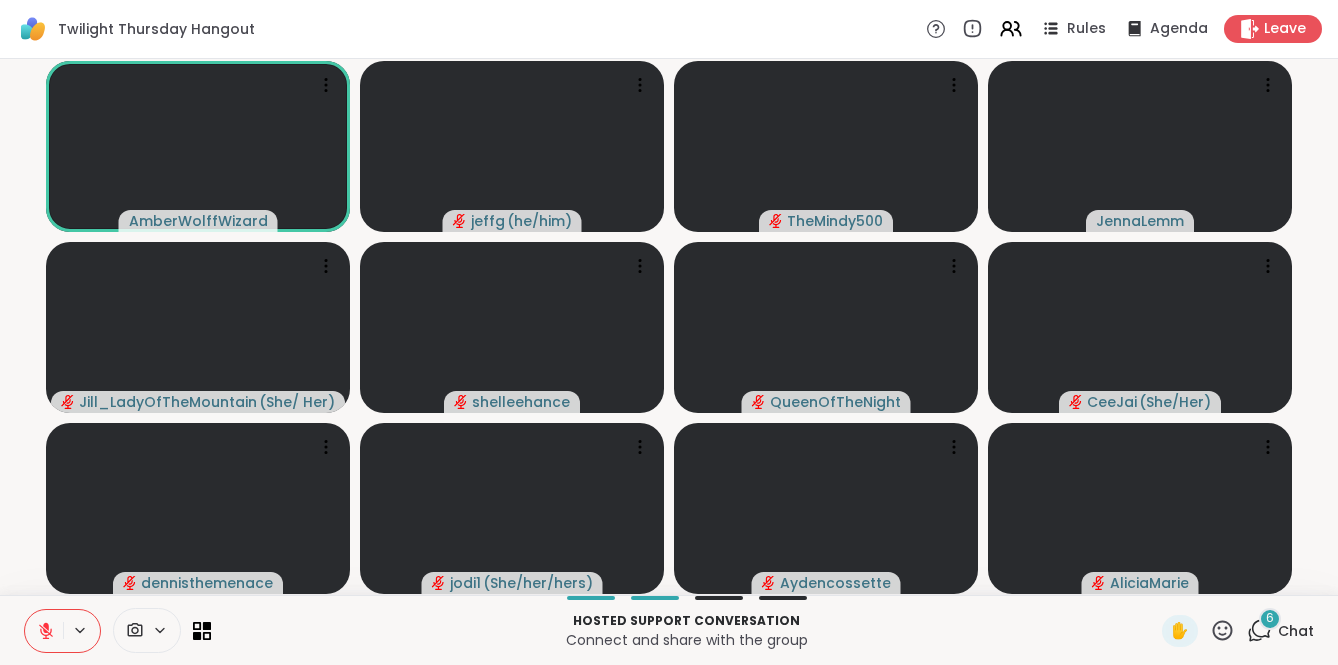 click at bounding box center [44, 631] 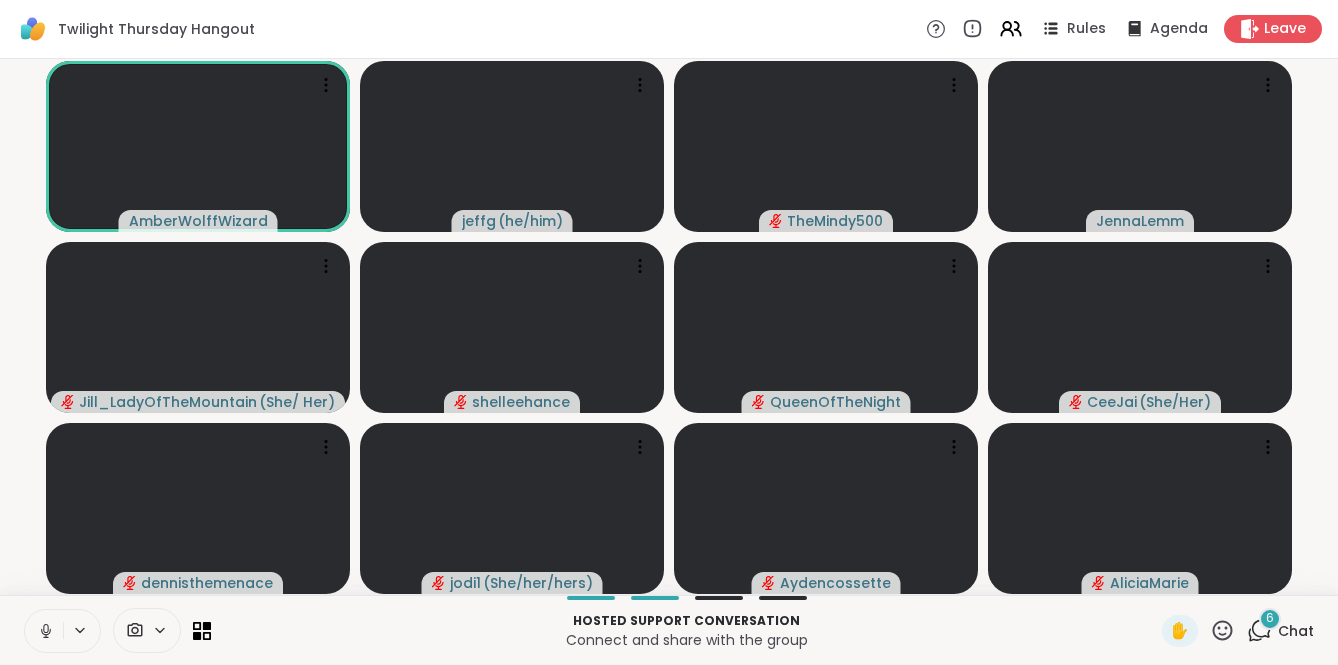 click 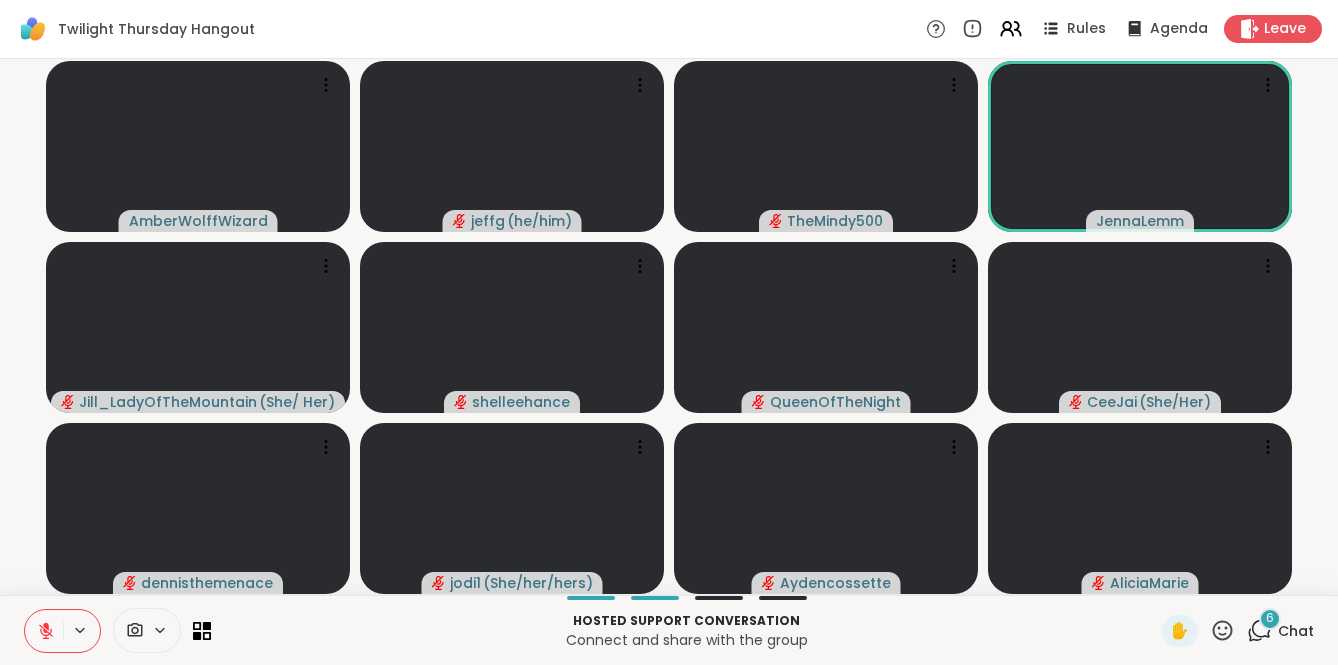 click 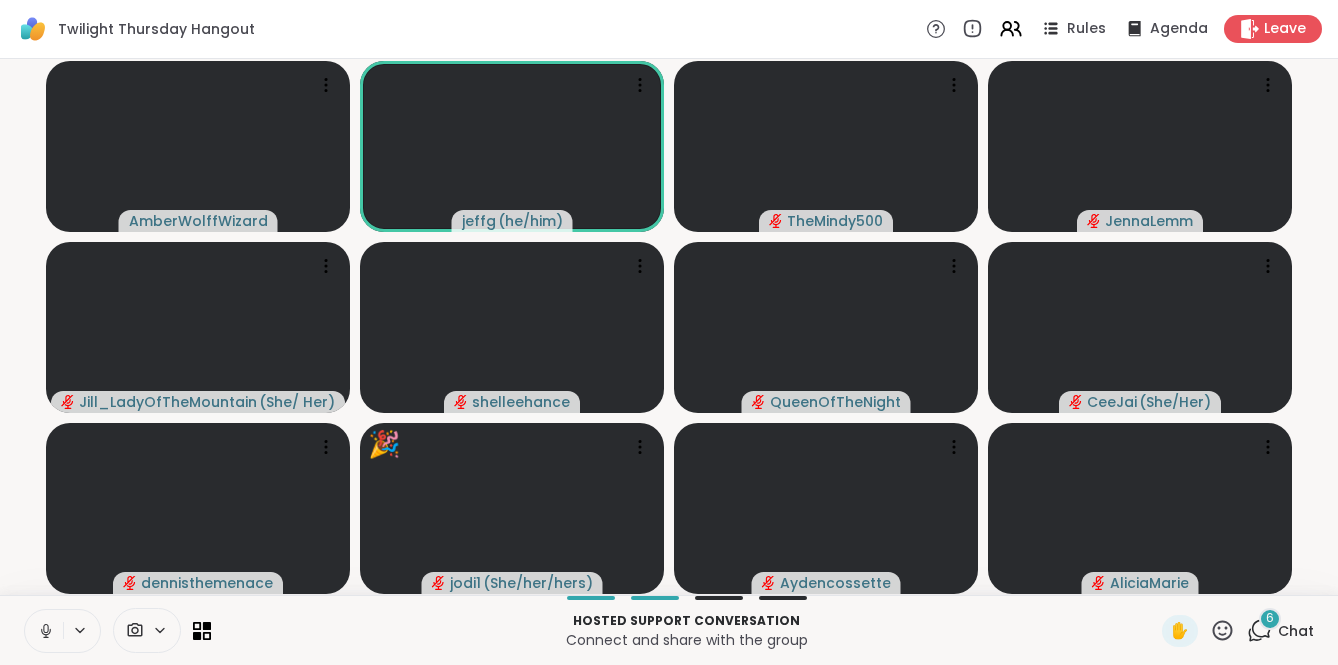 click 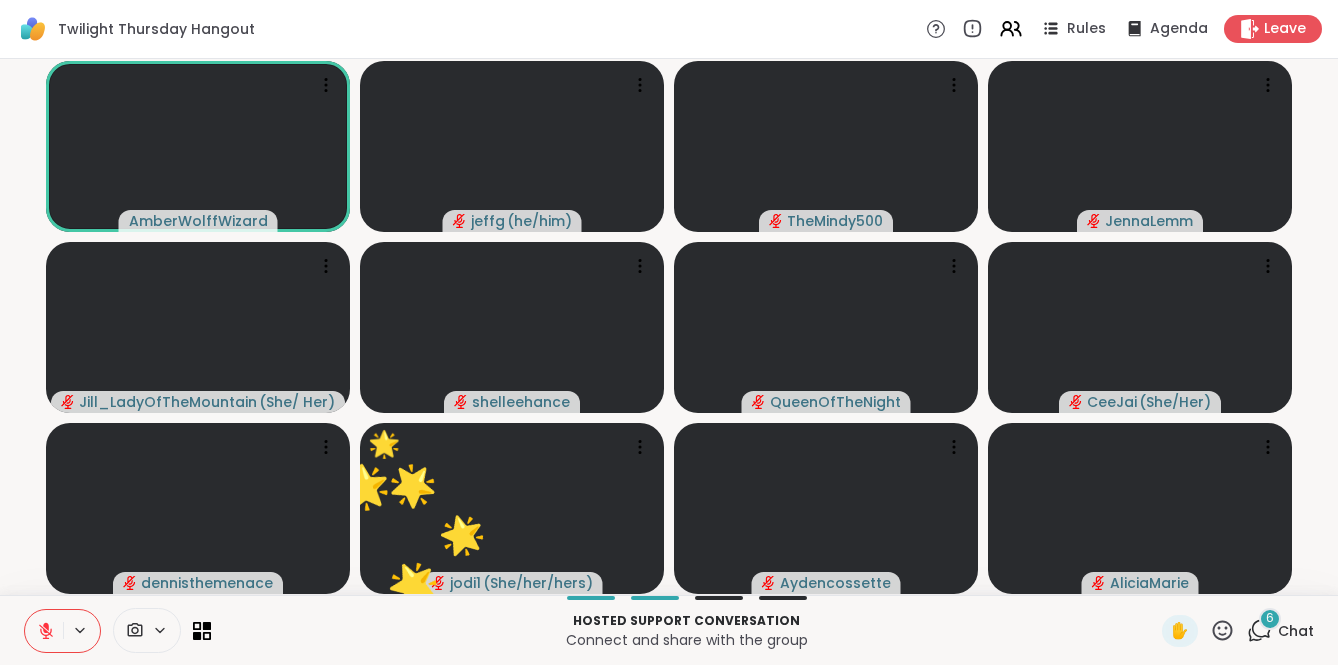 click 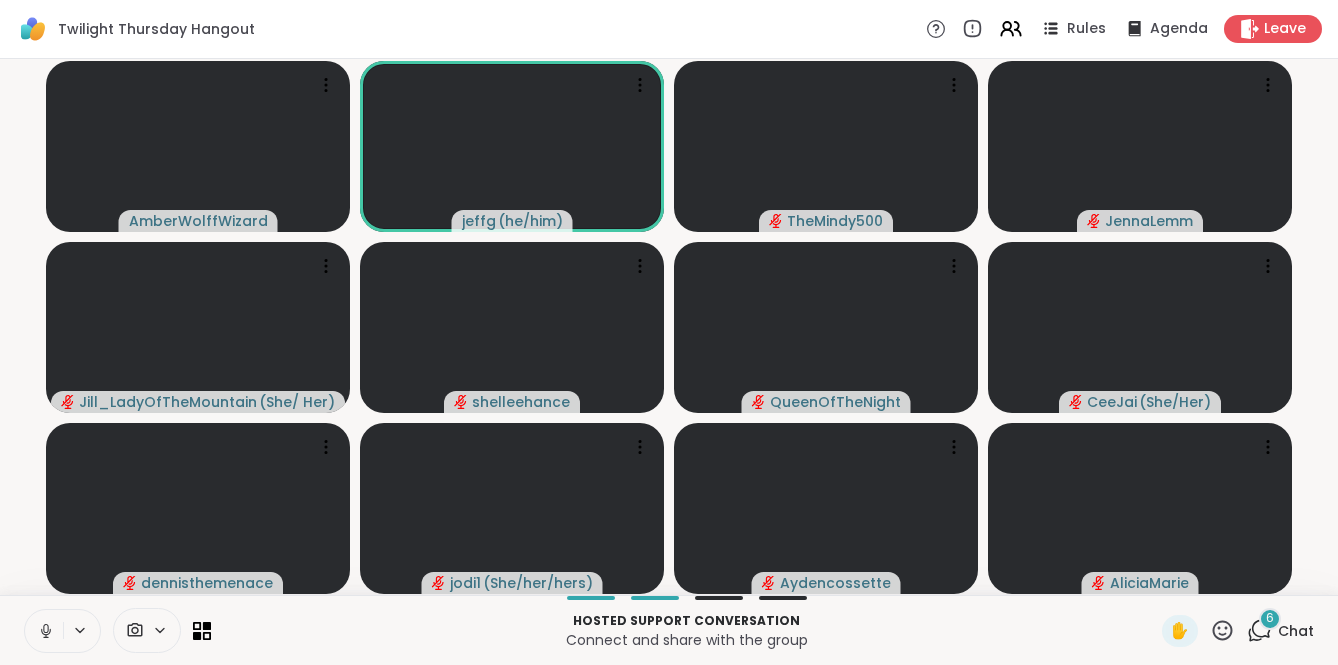 click 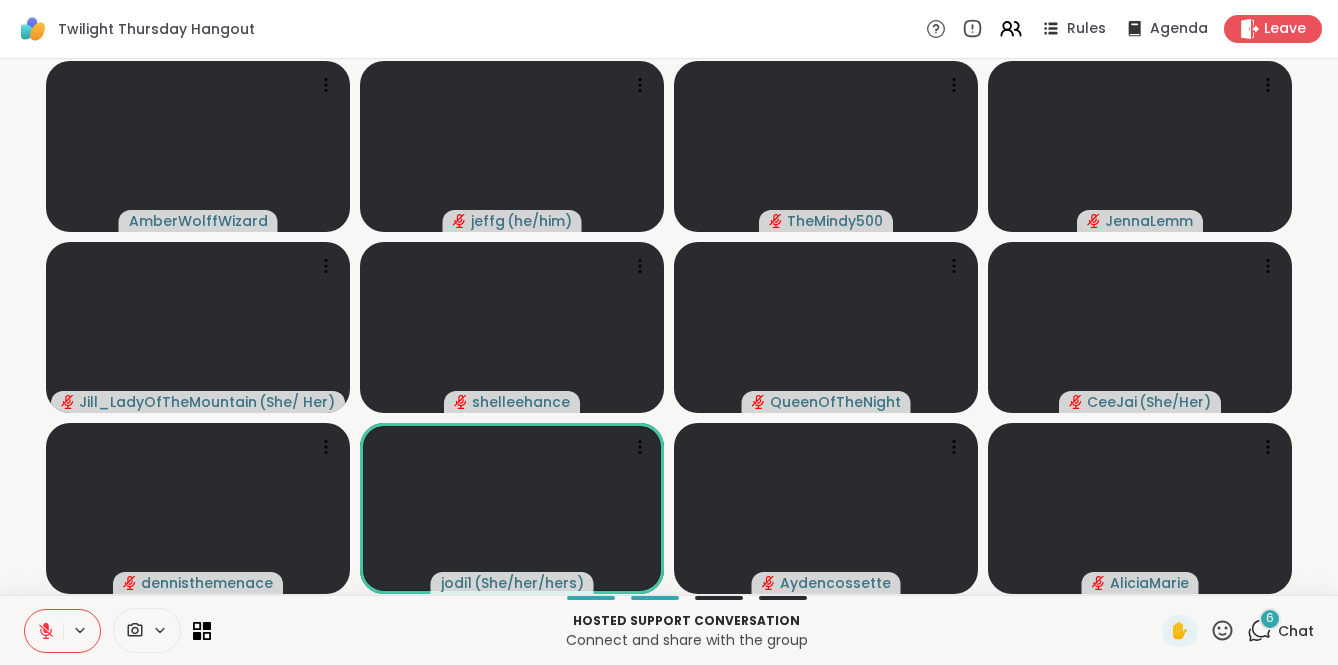 click 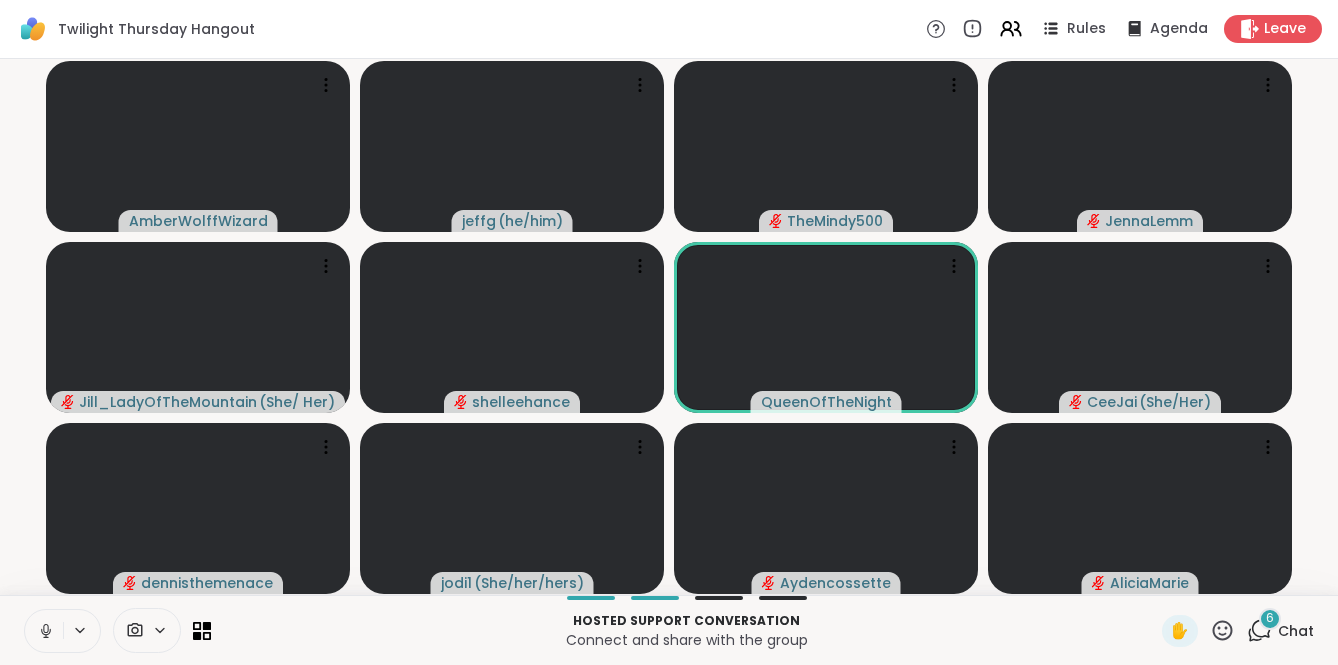 click 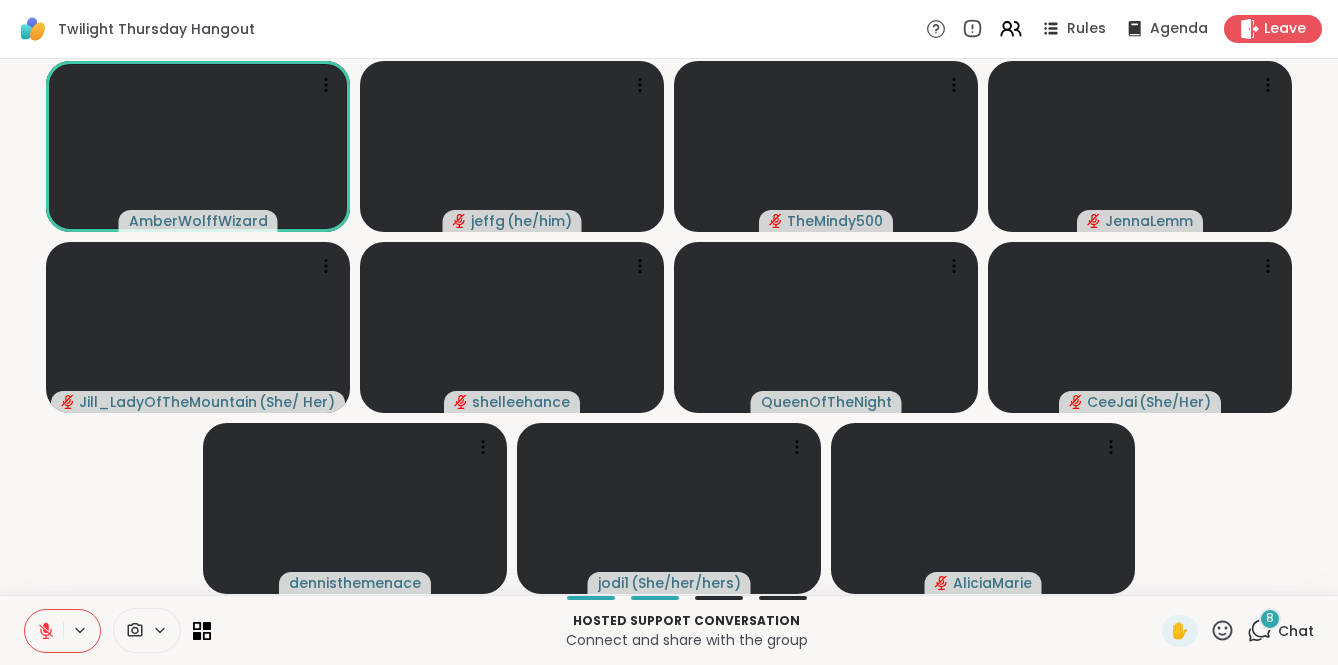 click 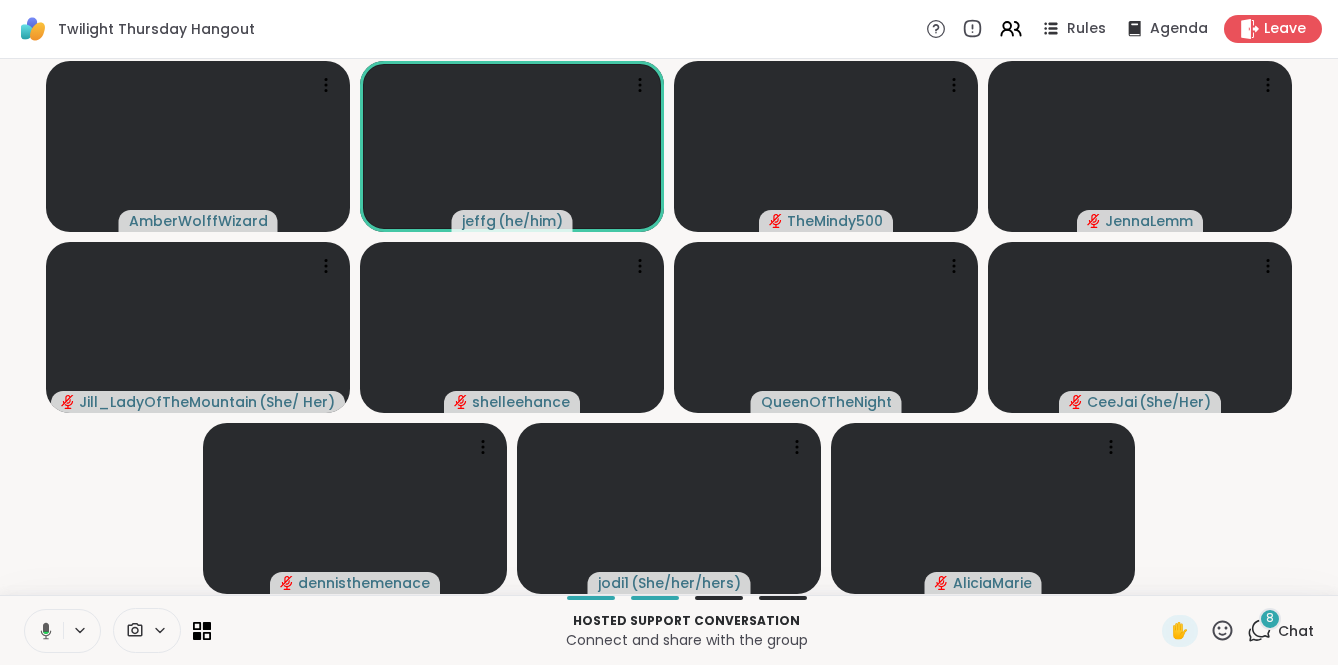 click at bounding box center (42, 631) 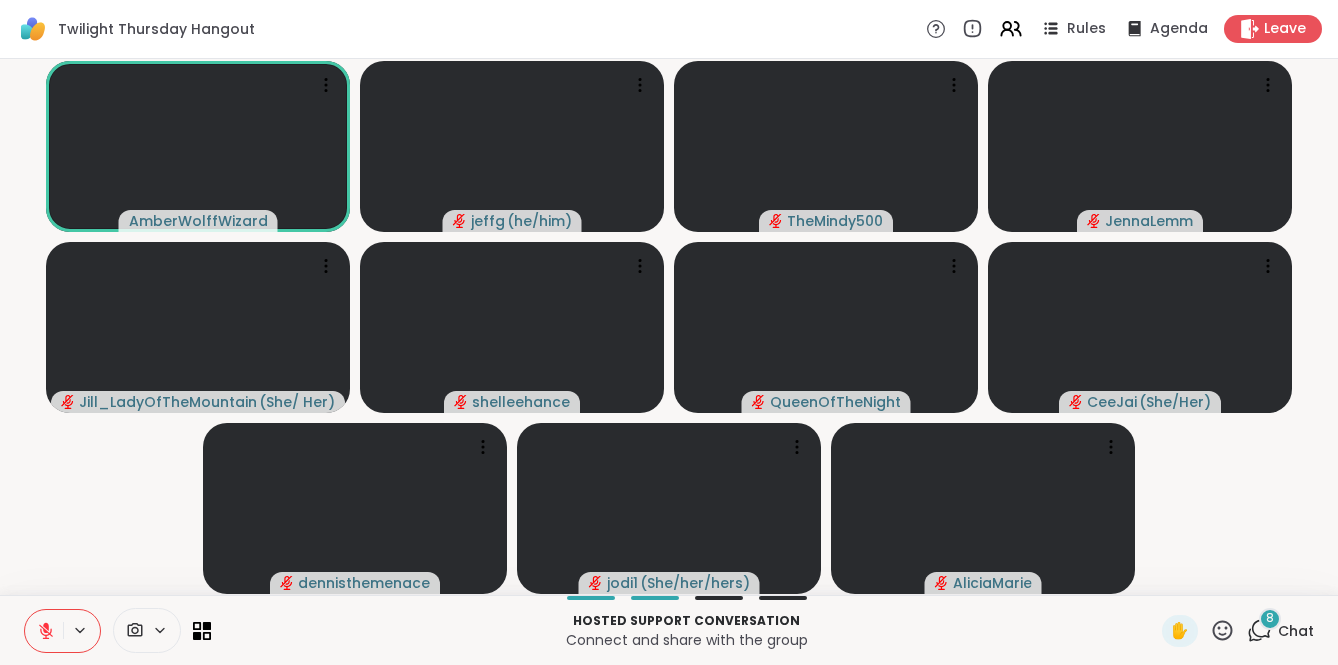 click 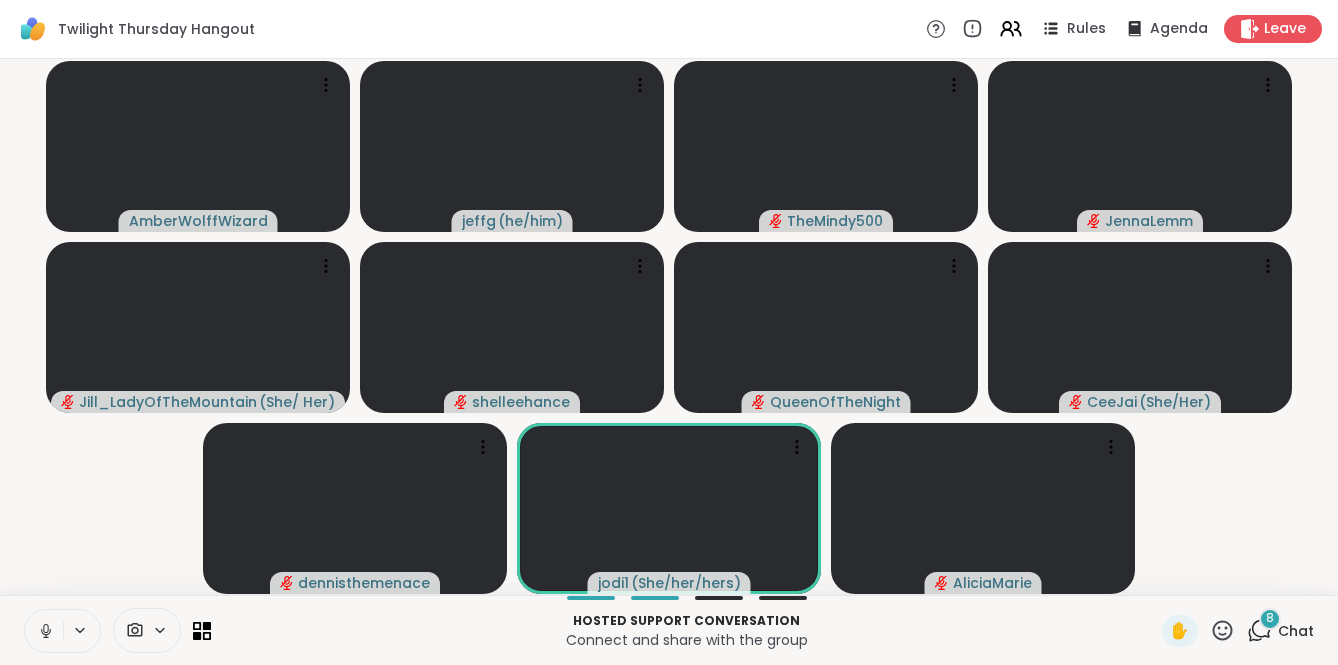 click 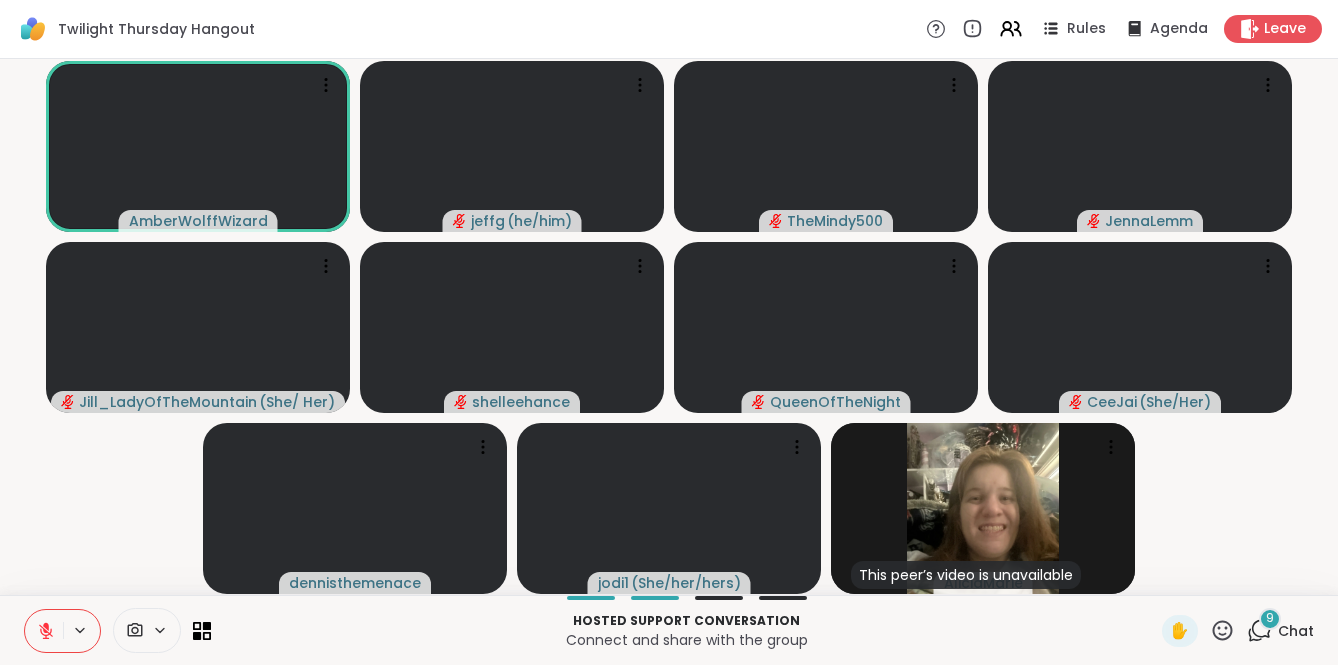 click 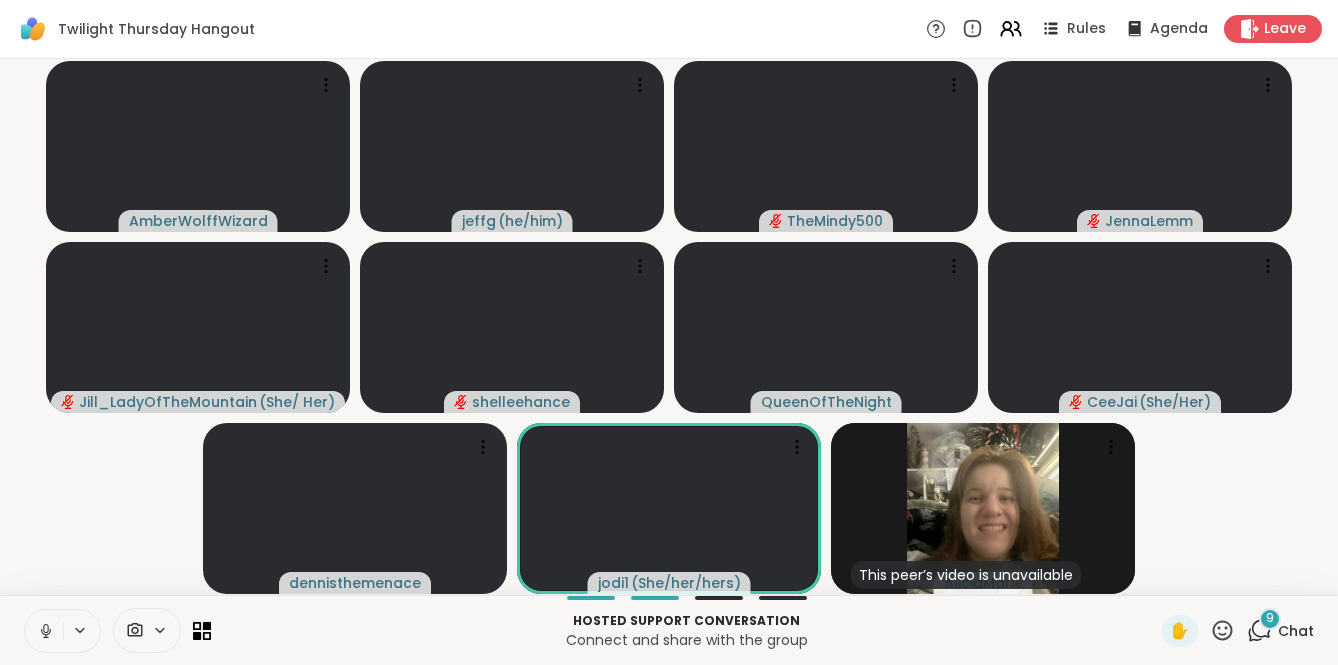 click 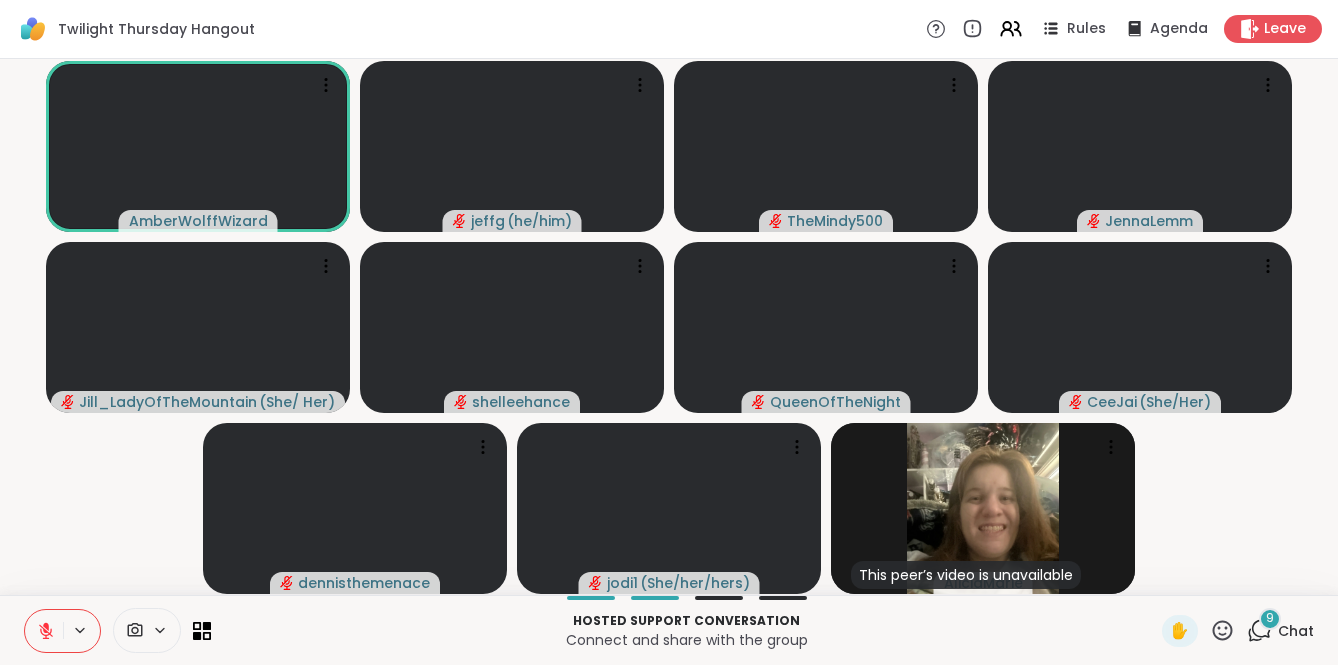 click 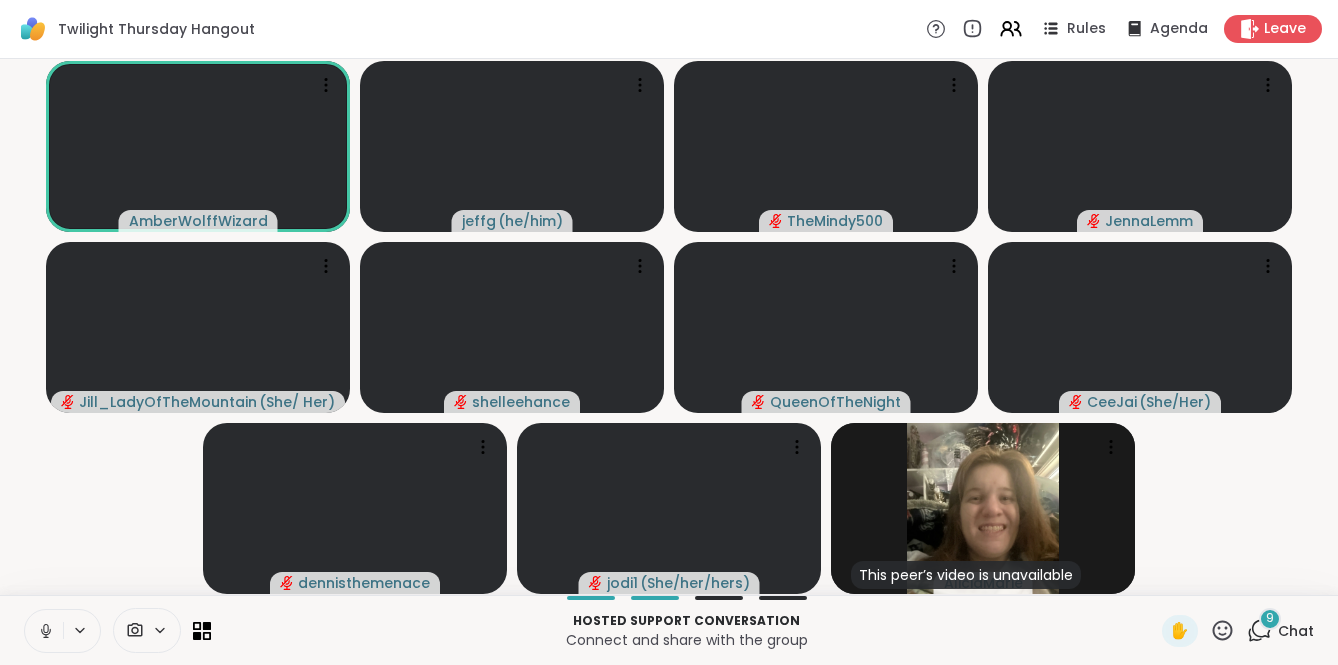 click 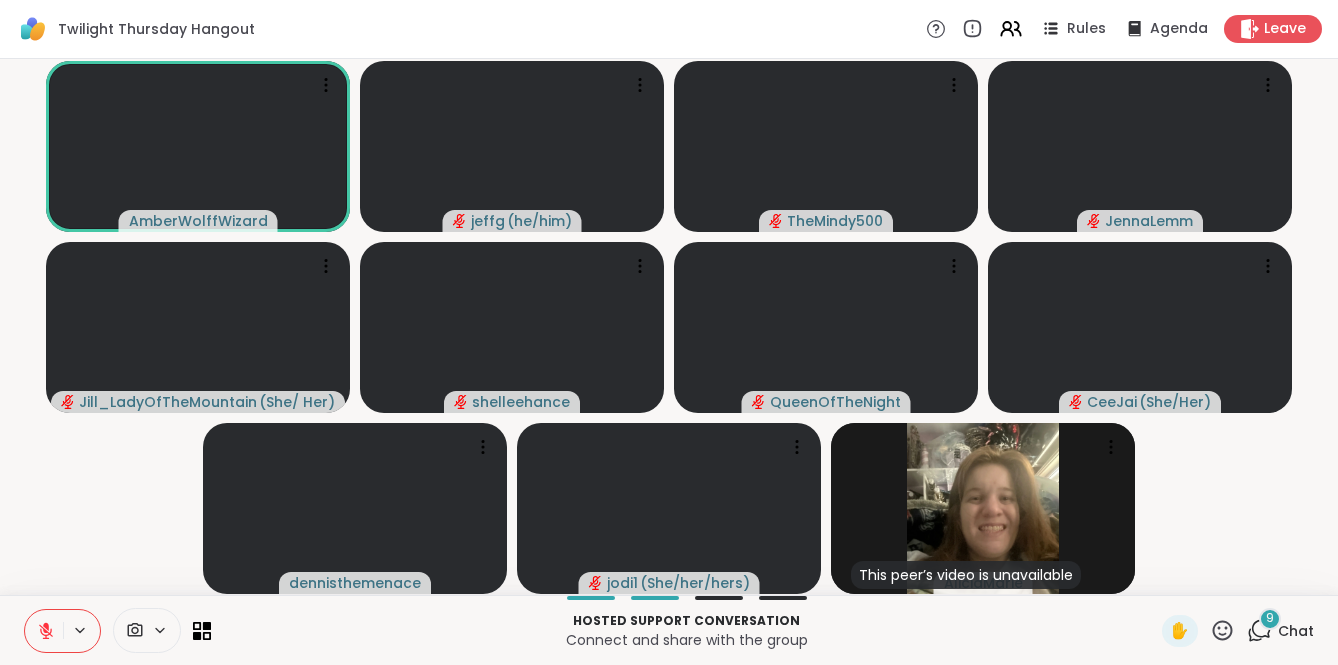 click 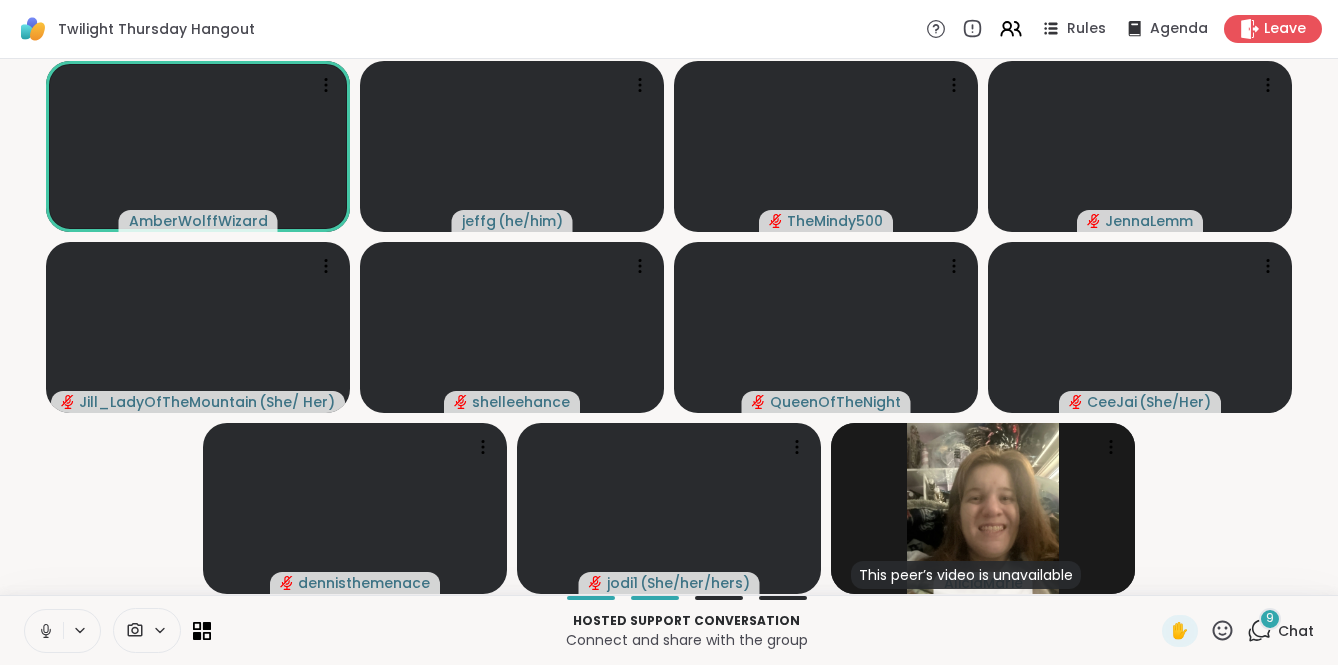 click 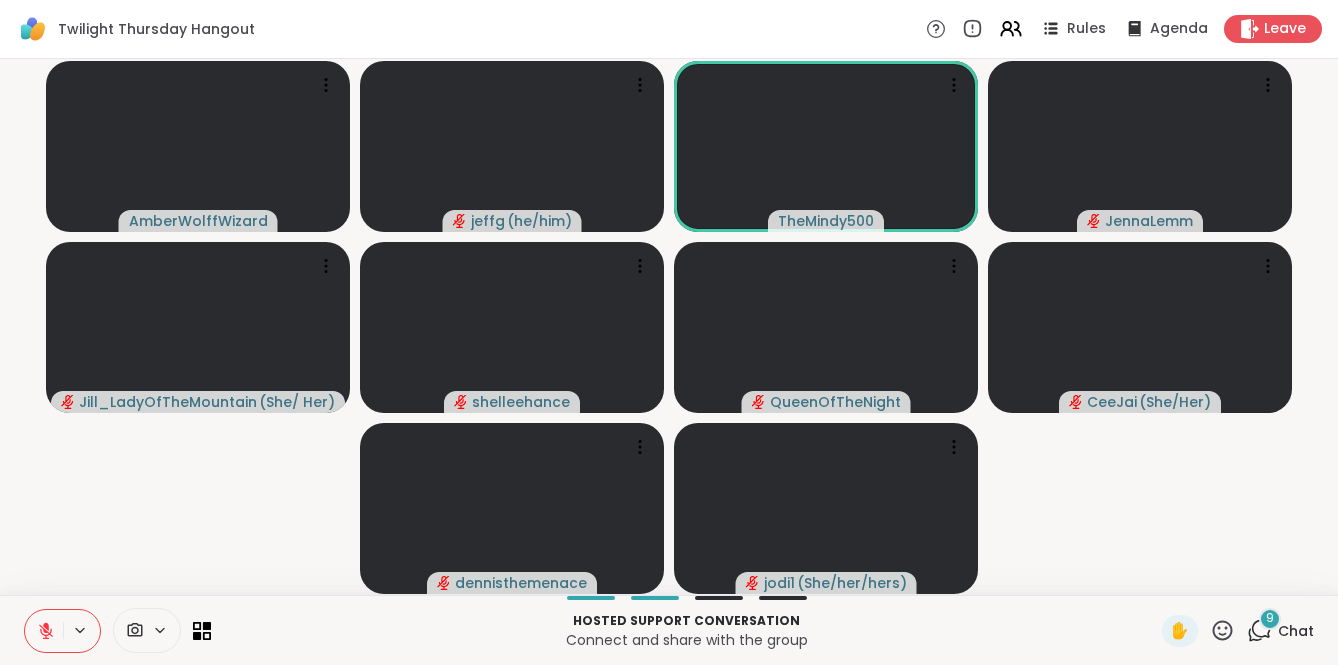 click 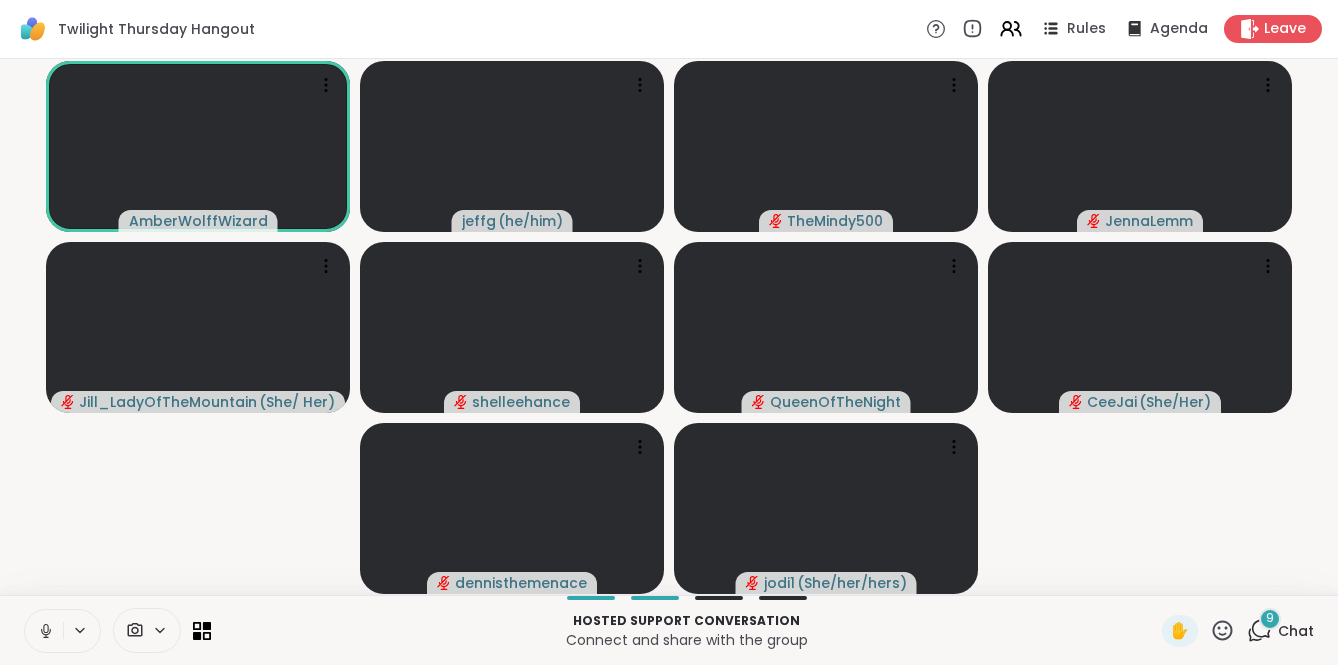 click at bounding box center [44, 631] 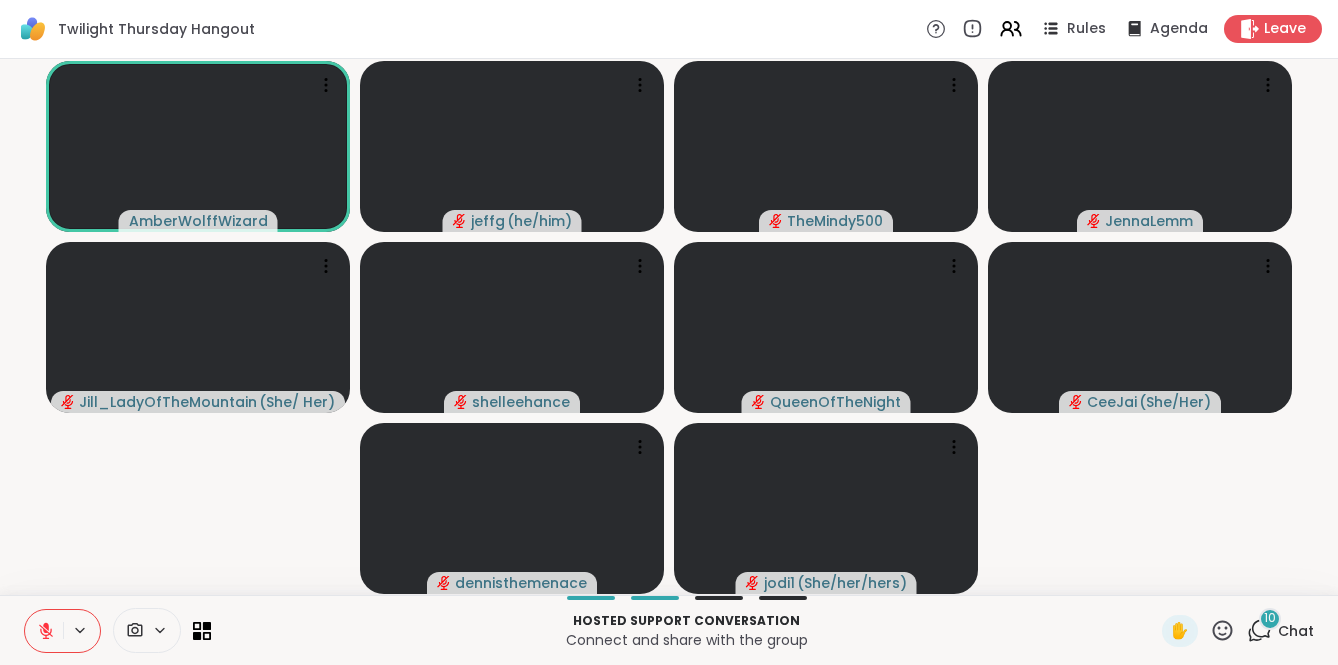 click 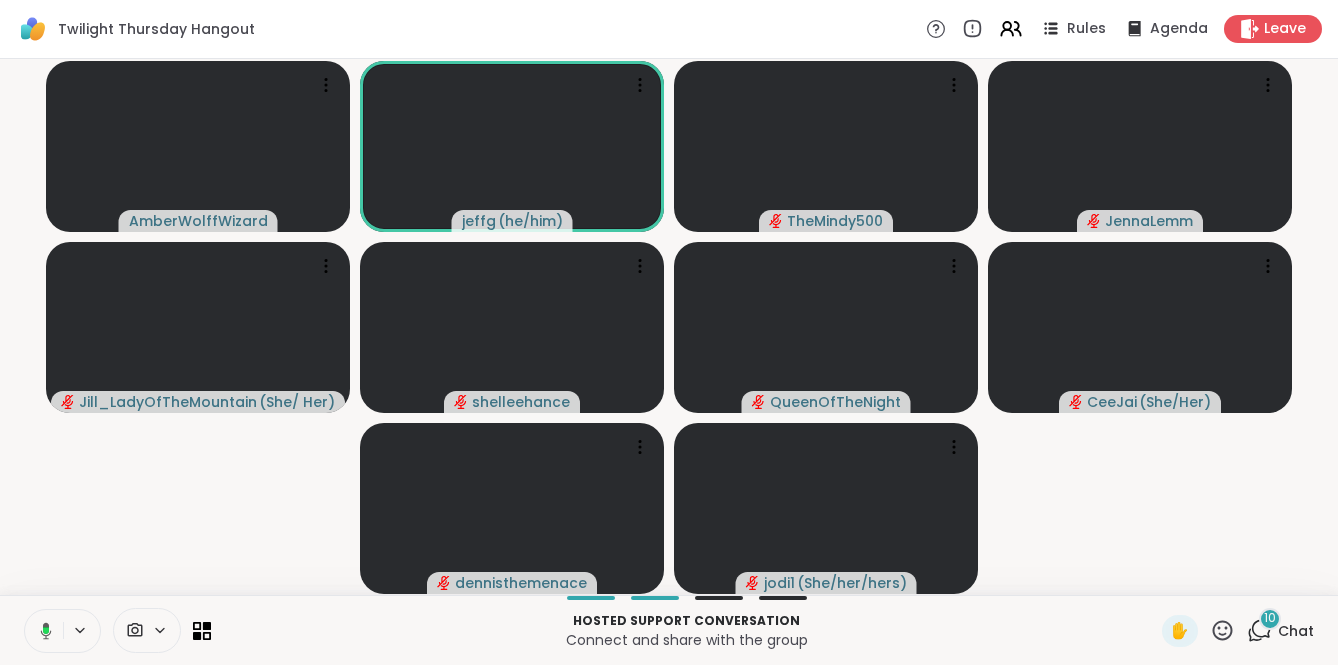 click 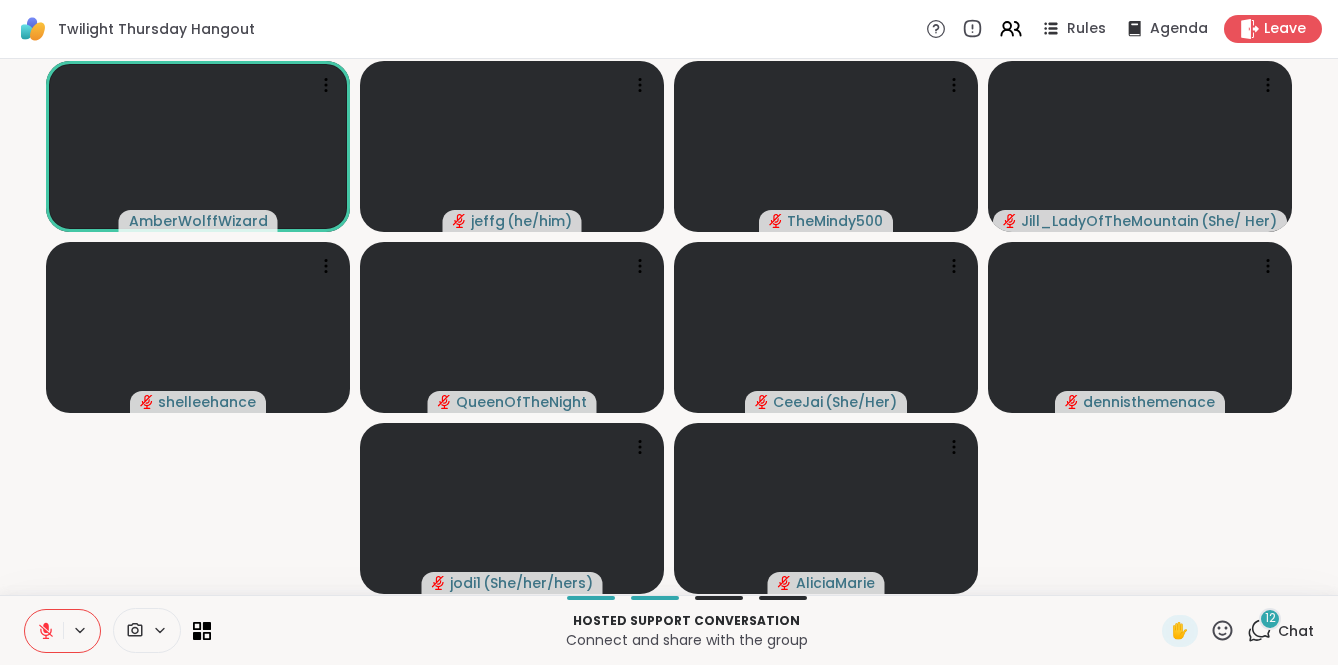 click 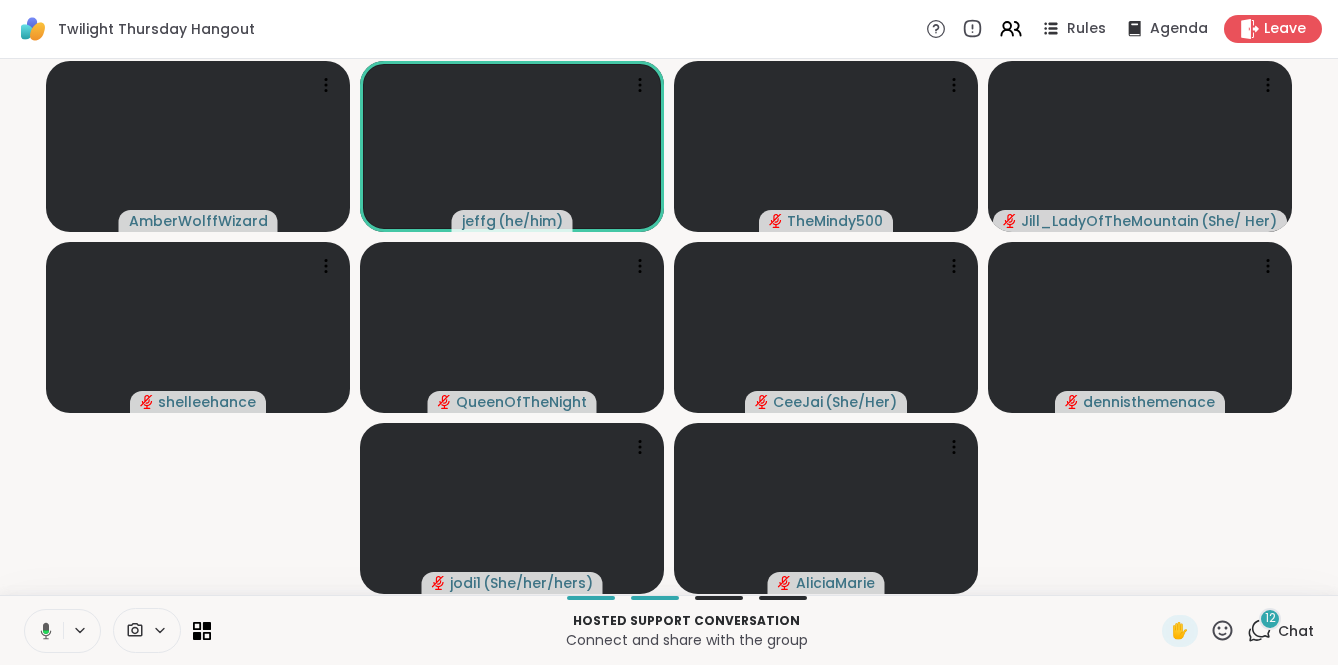 click 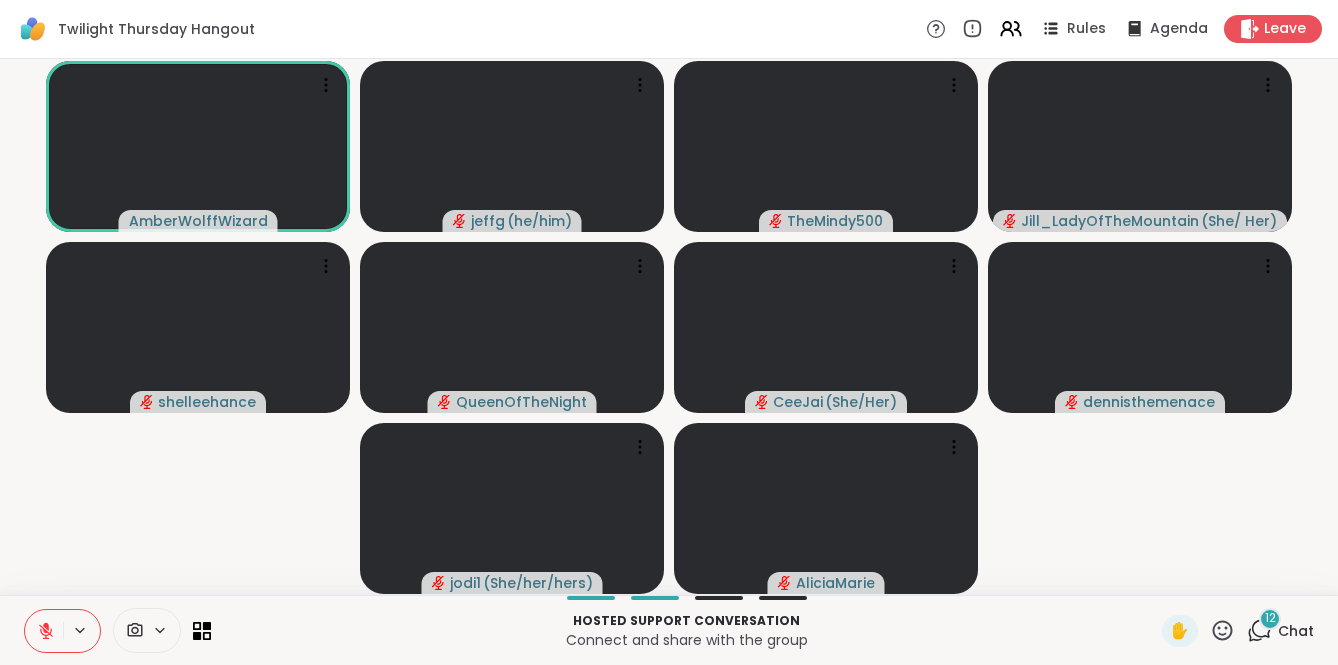 click 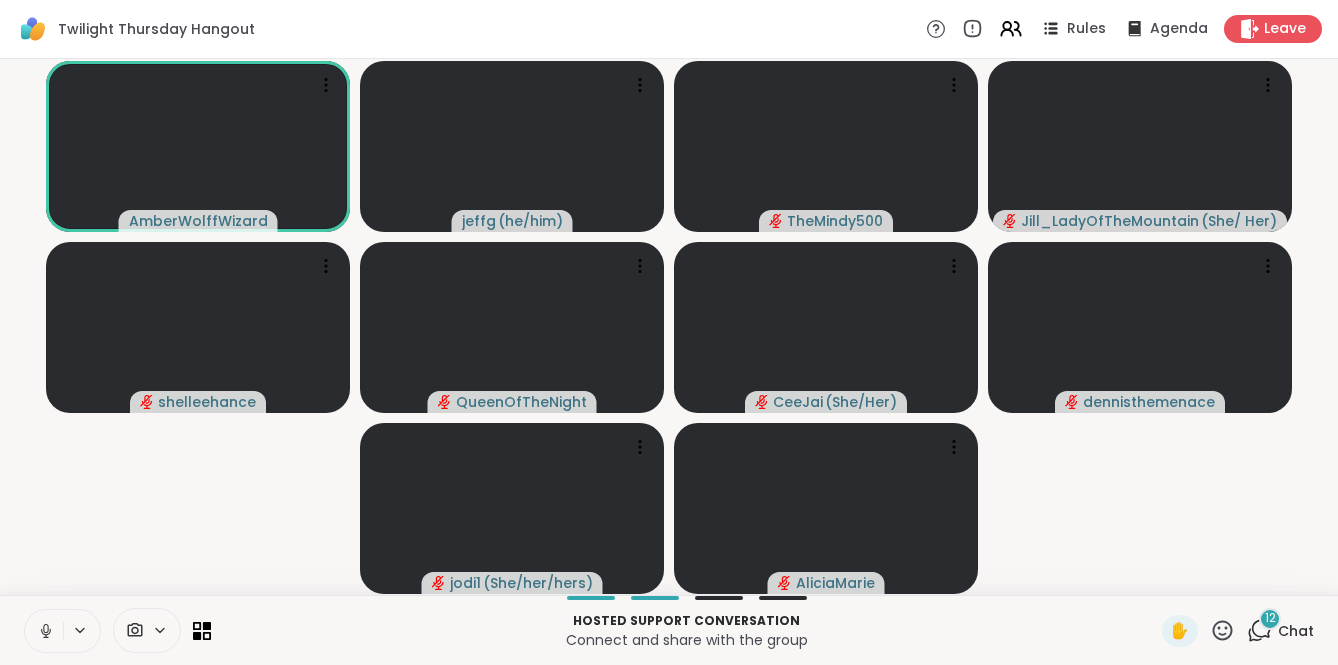 click 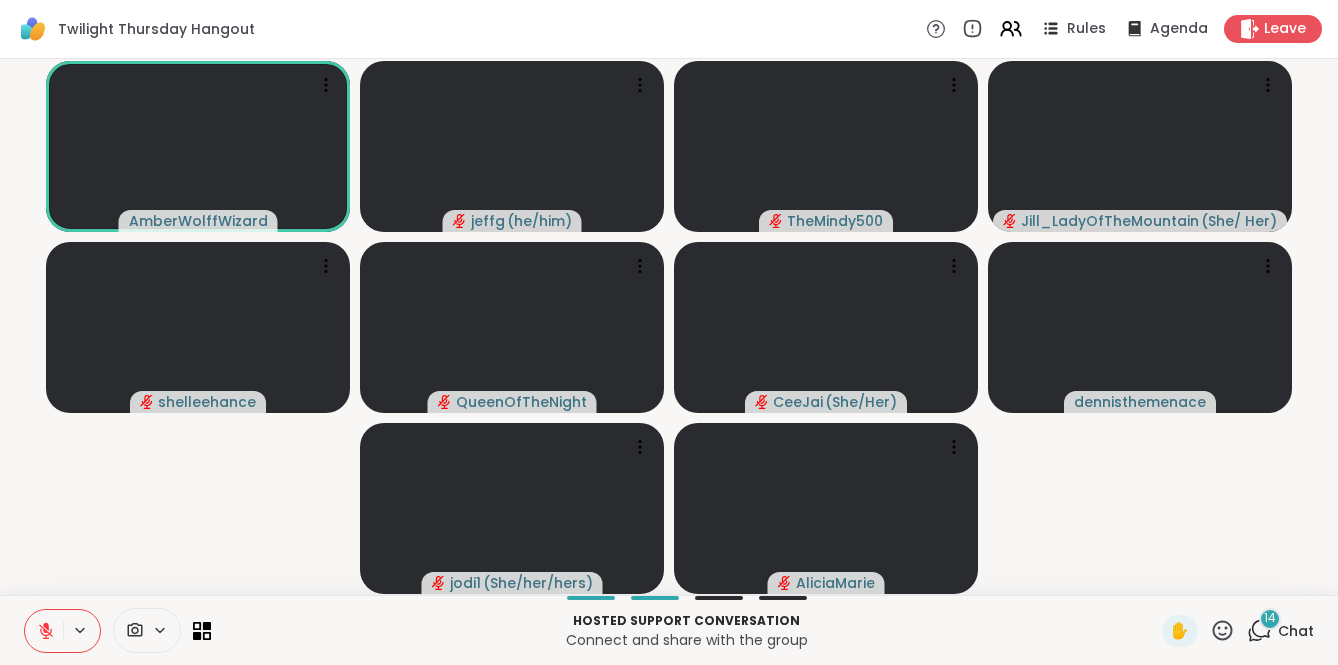 click 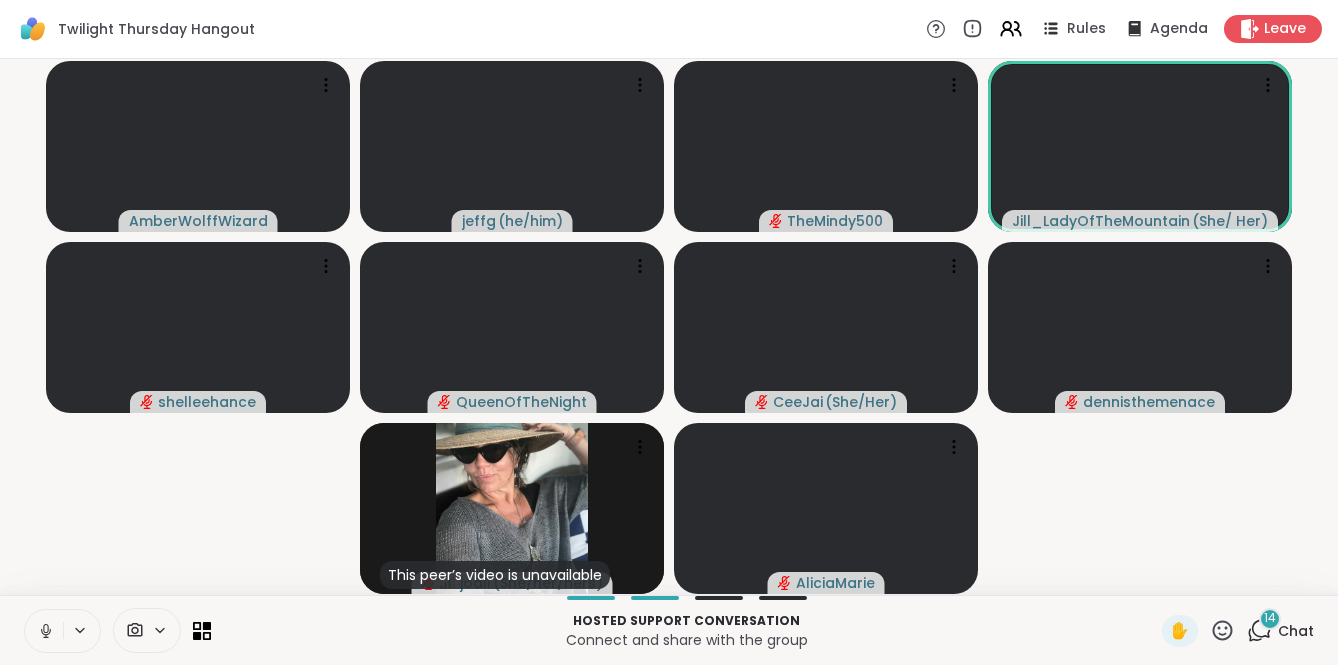 click 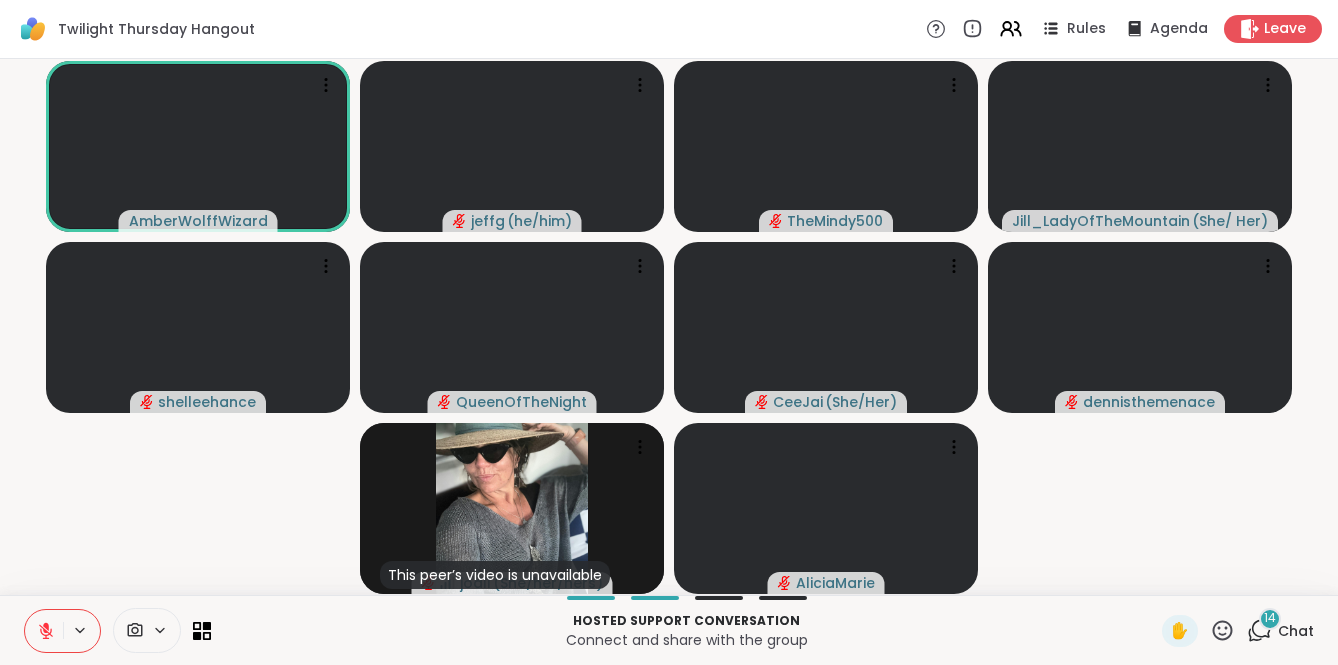 click 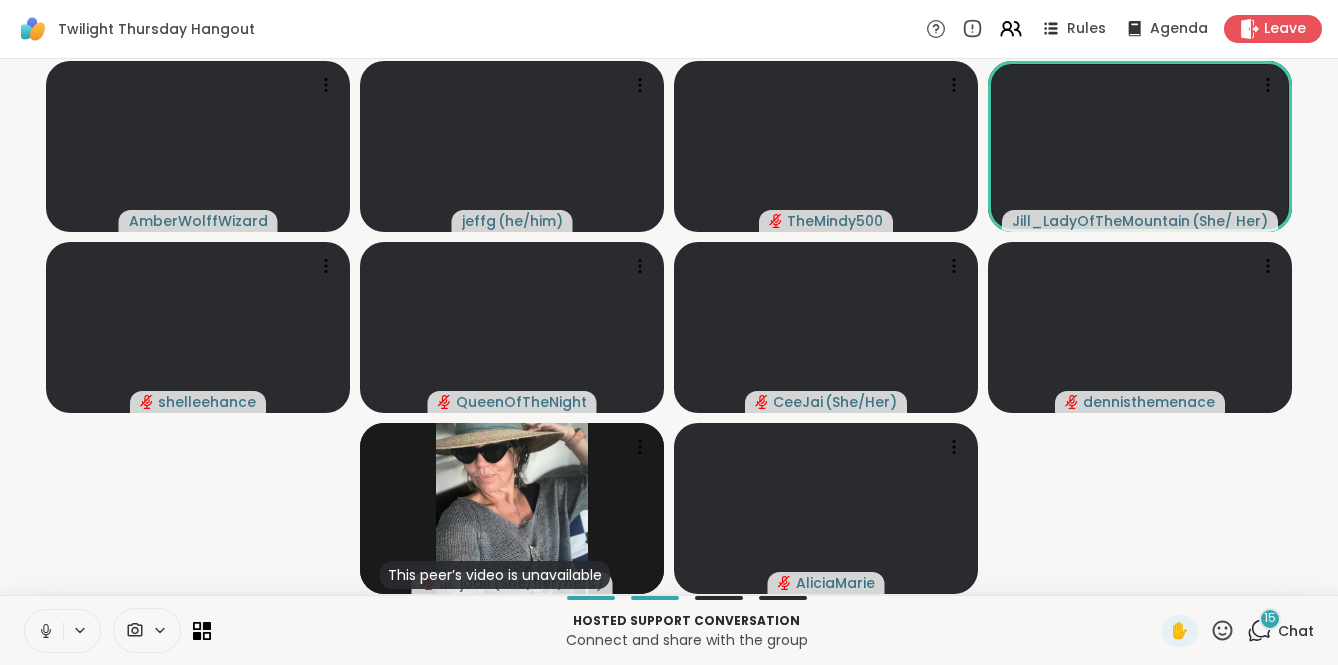 click 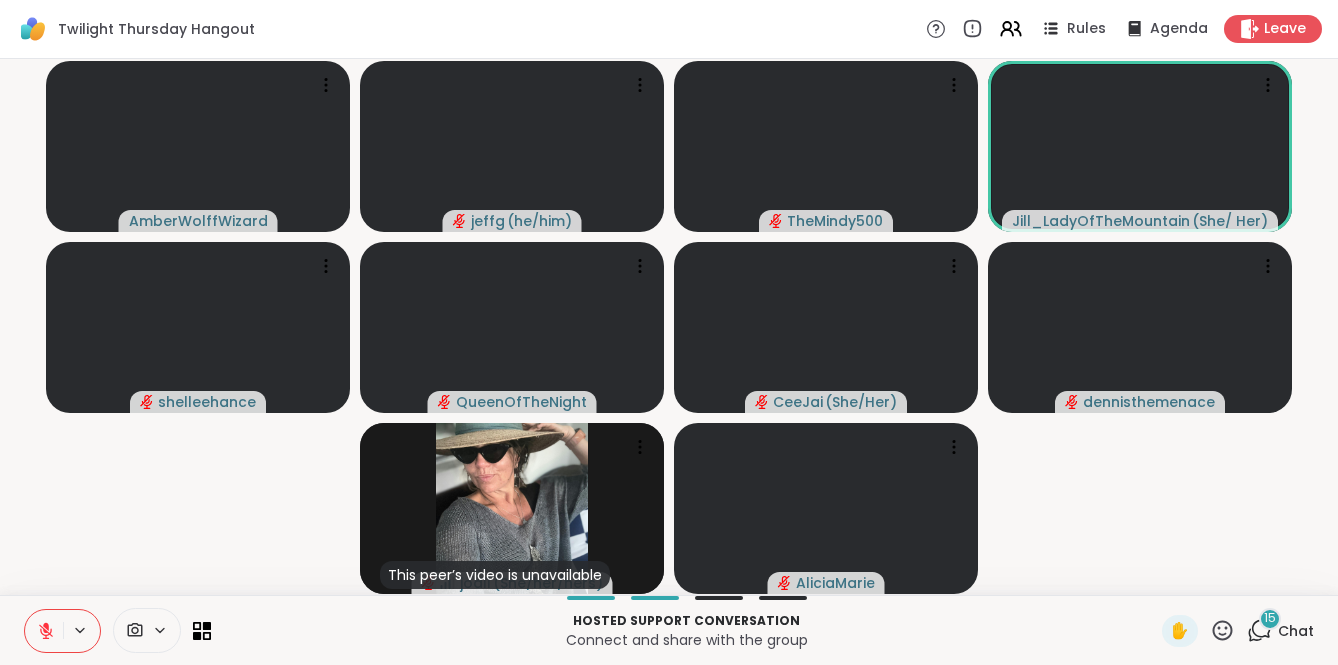click 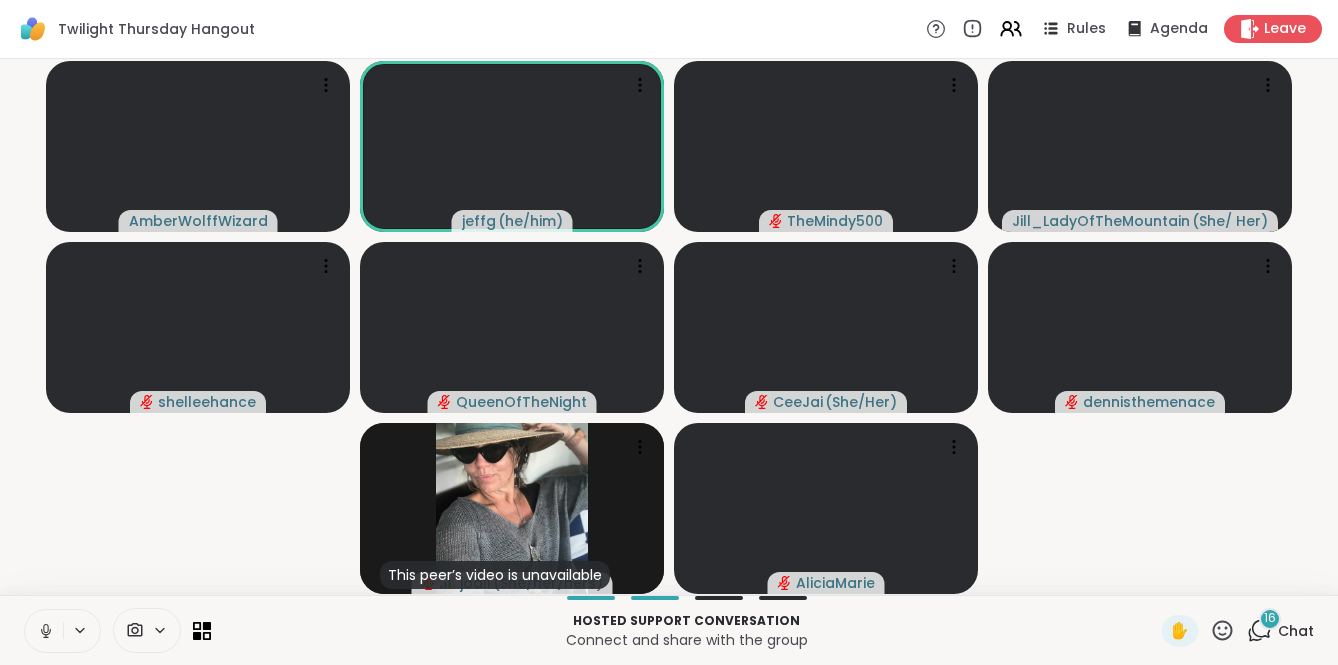 click 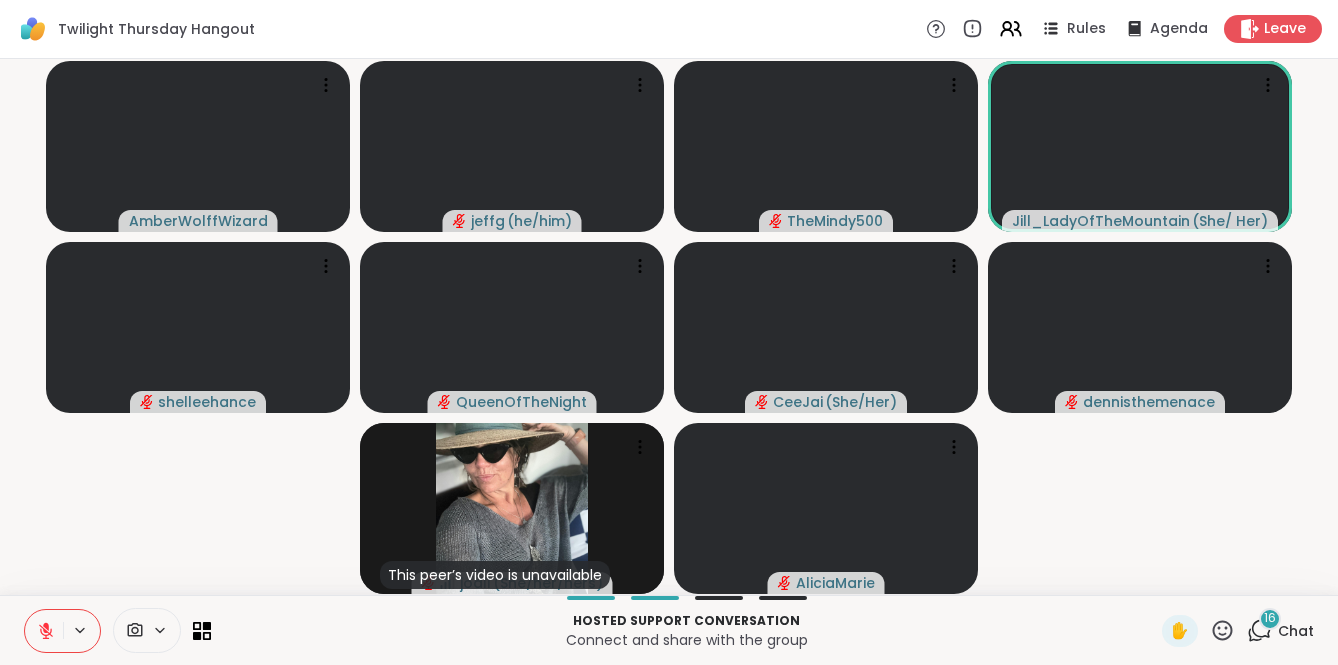 type 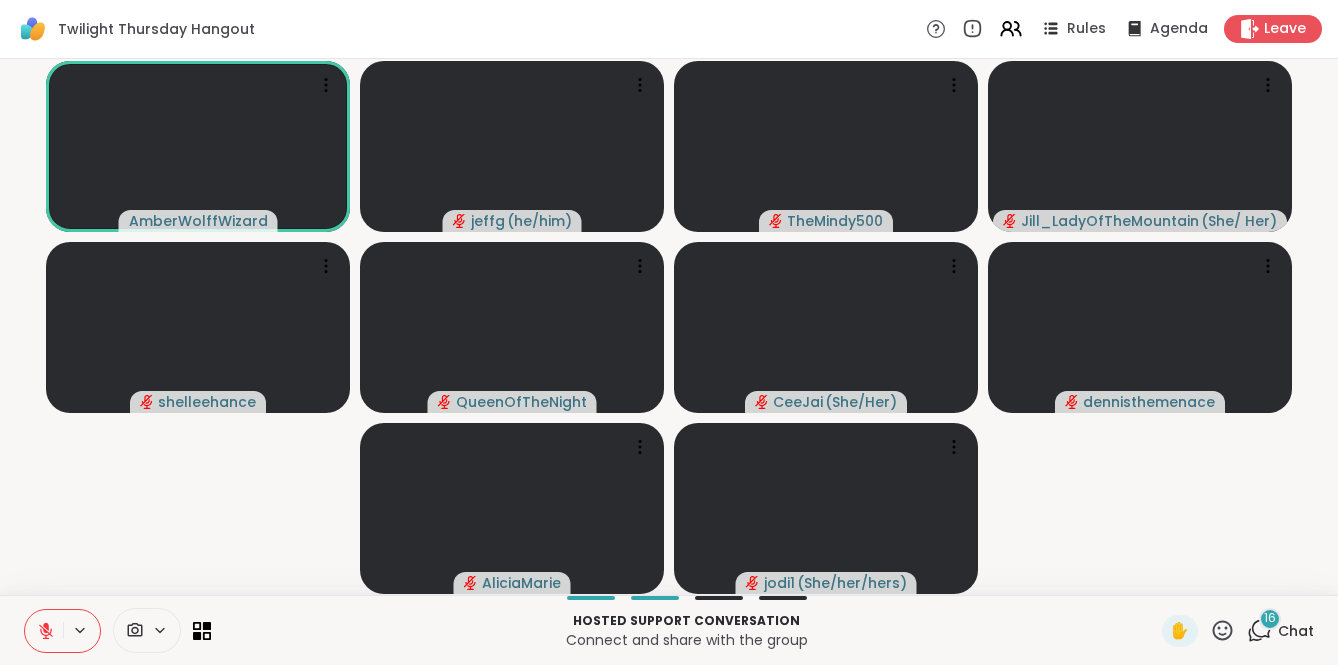 click 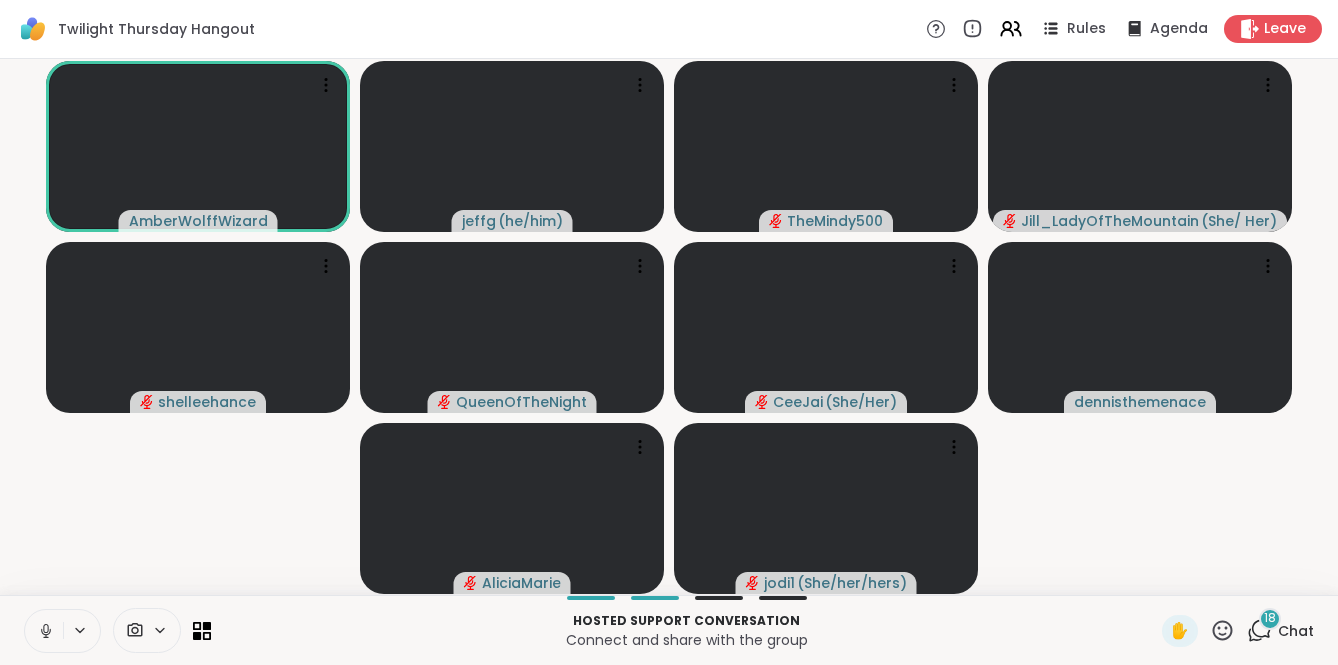 click 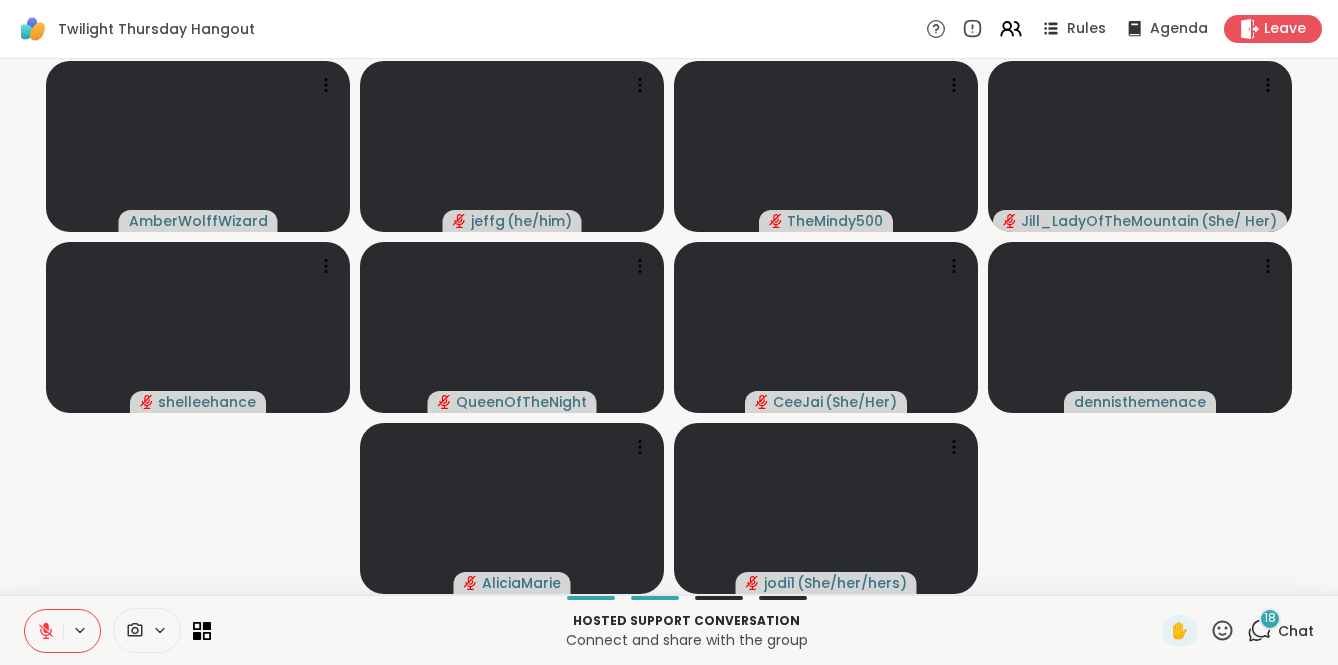 click 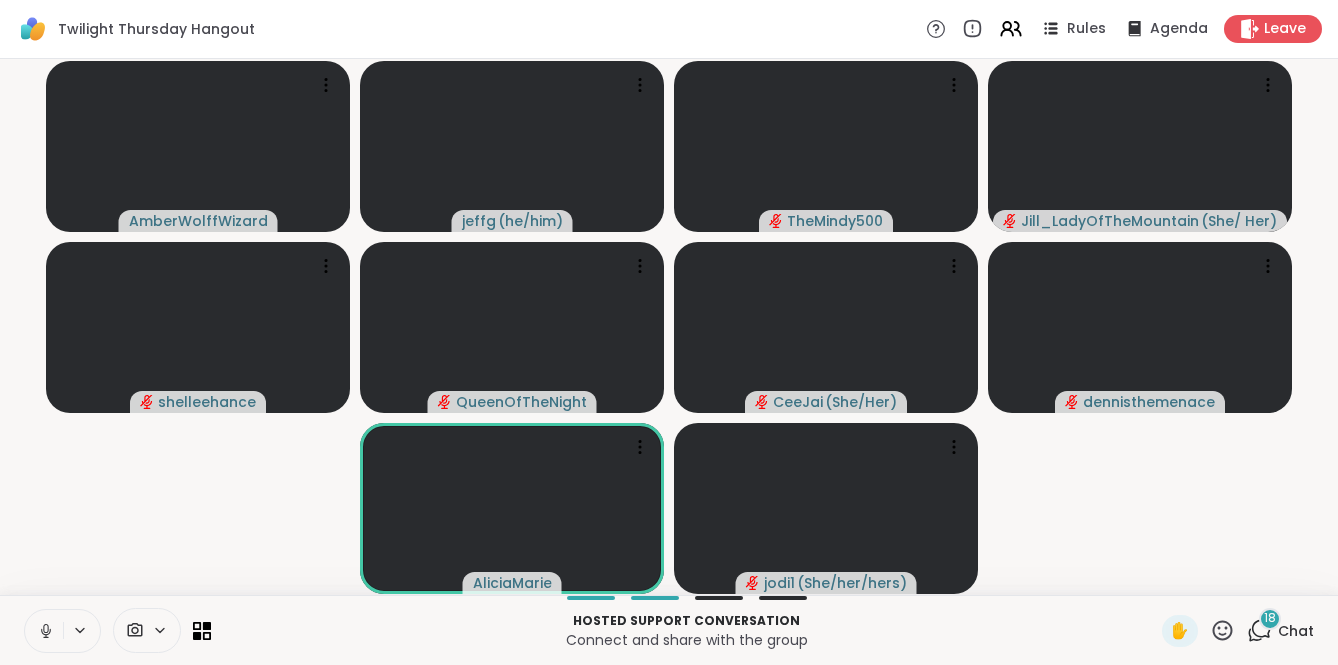 click at bounding box center (44, 631) 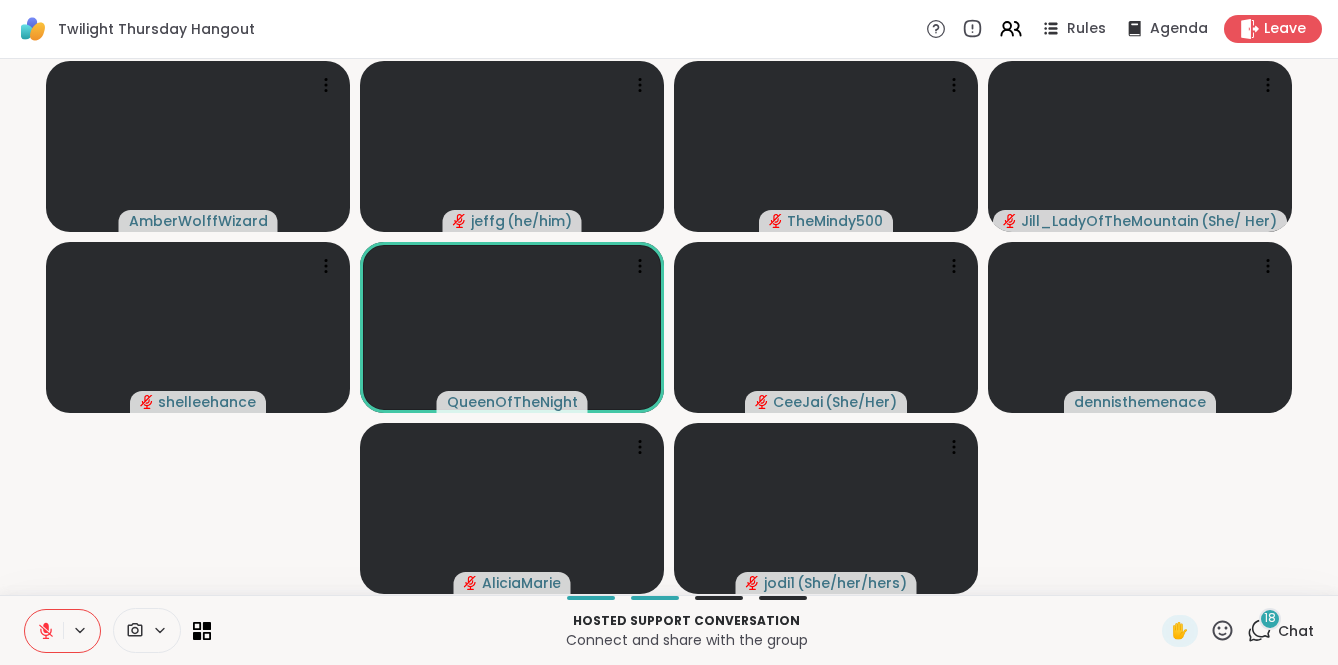 click 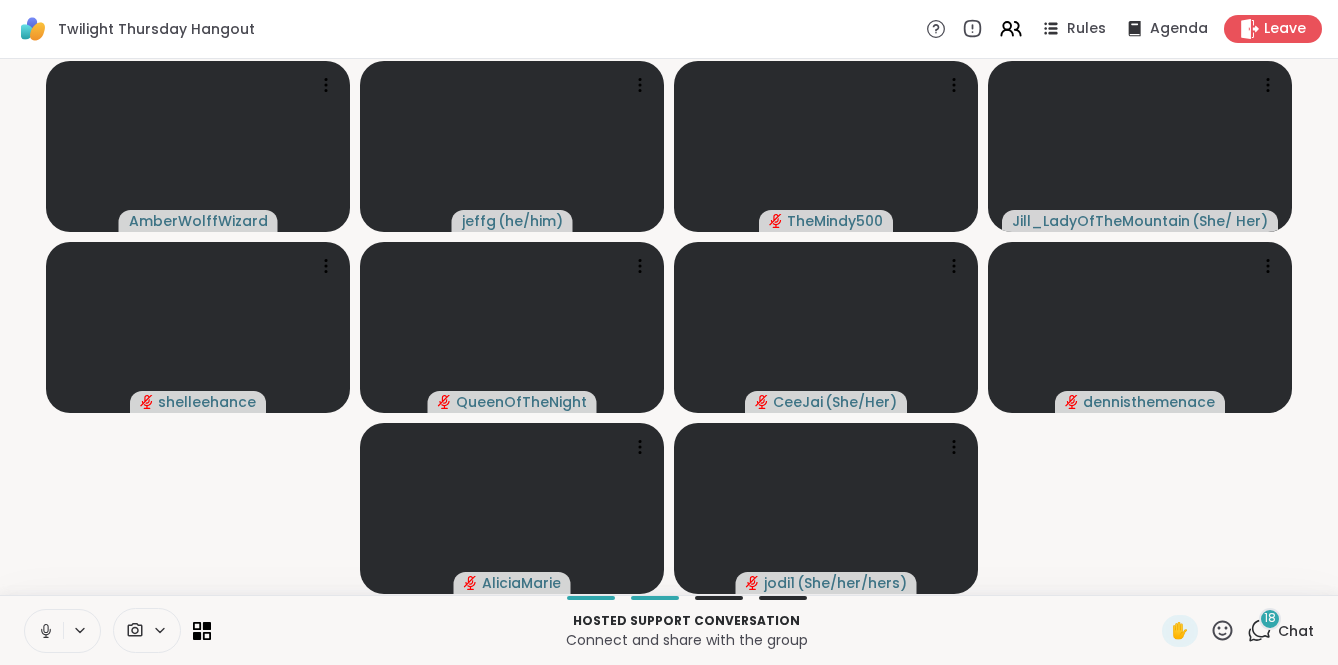 click 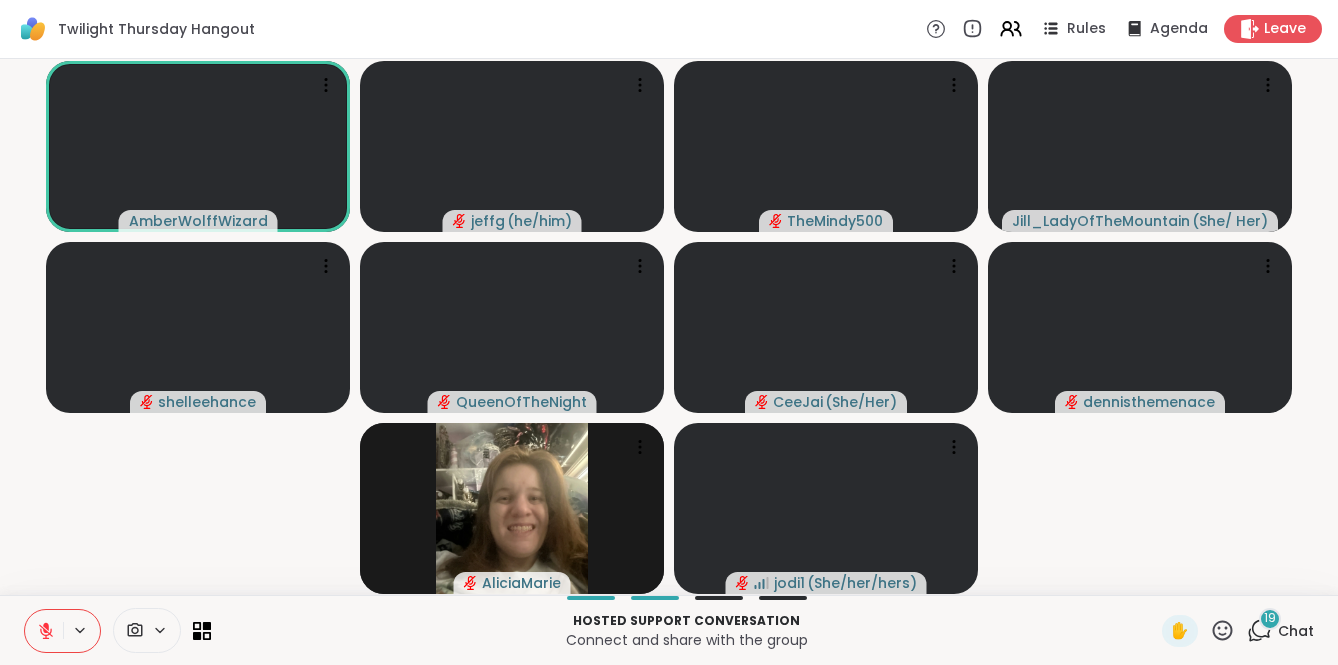 click 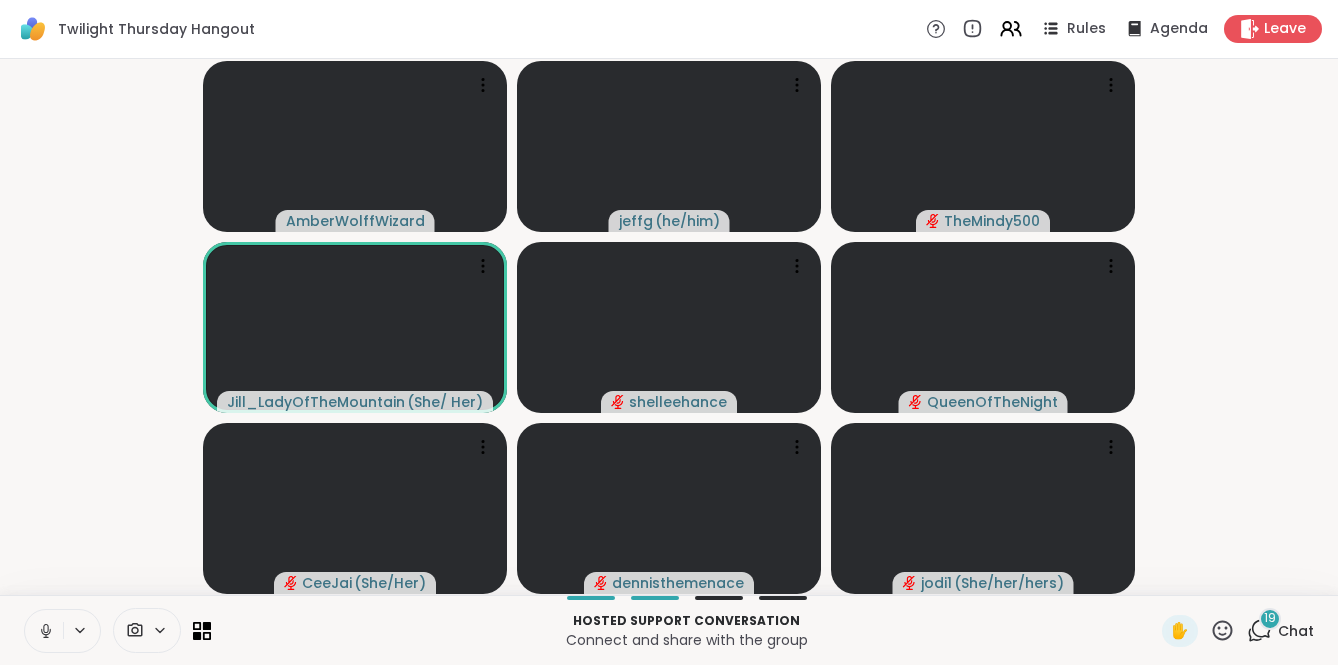 click 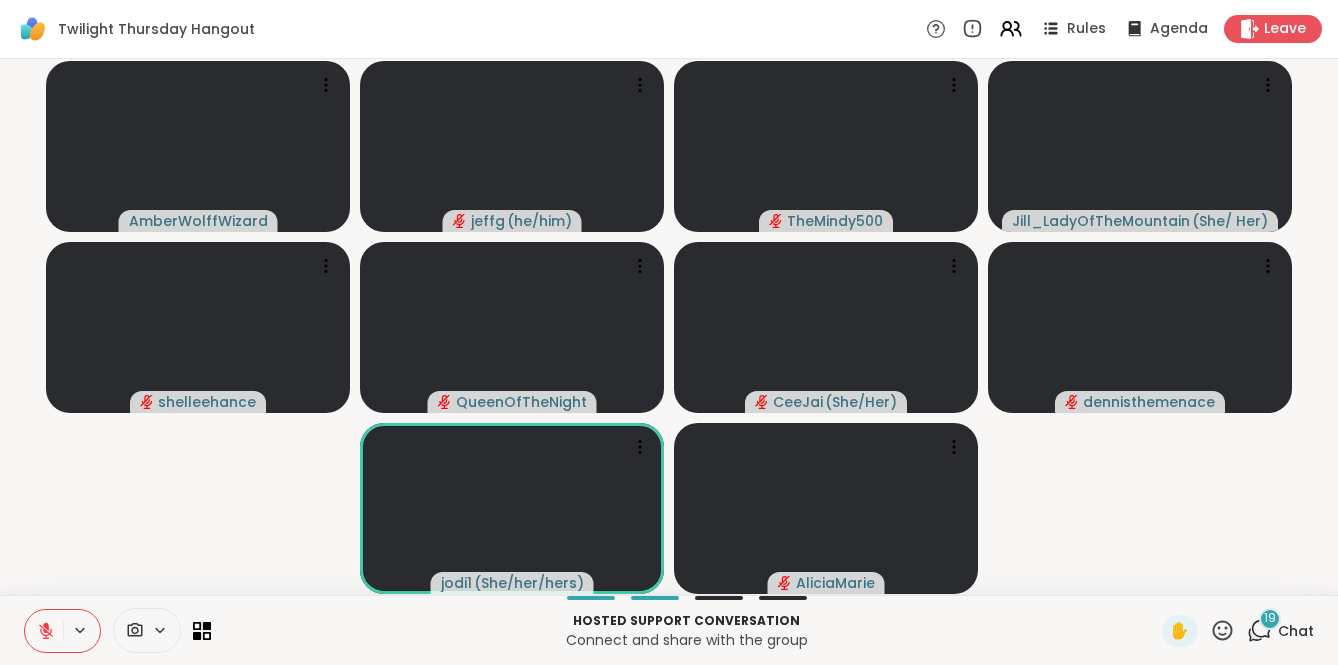 click 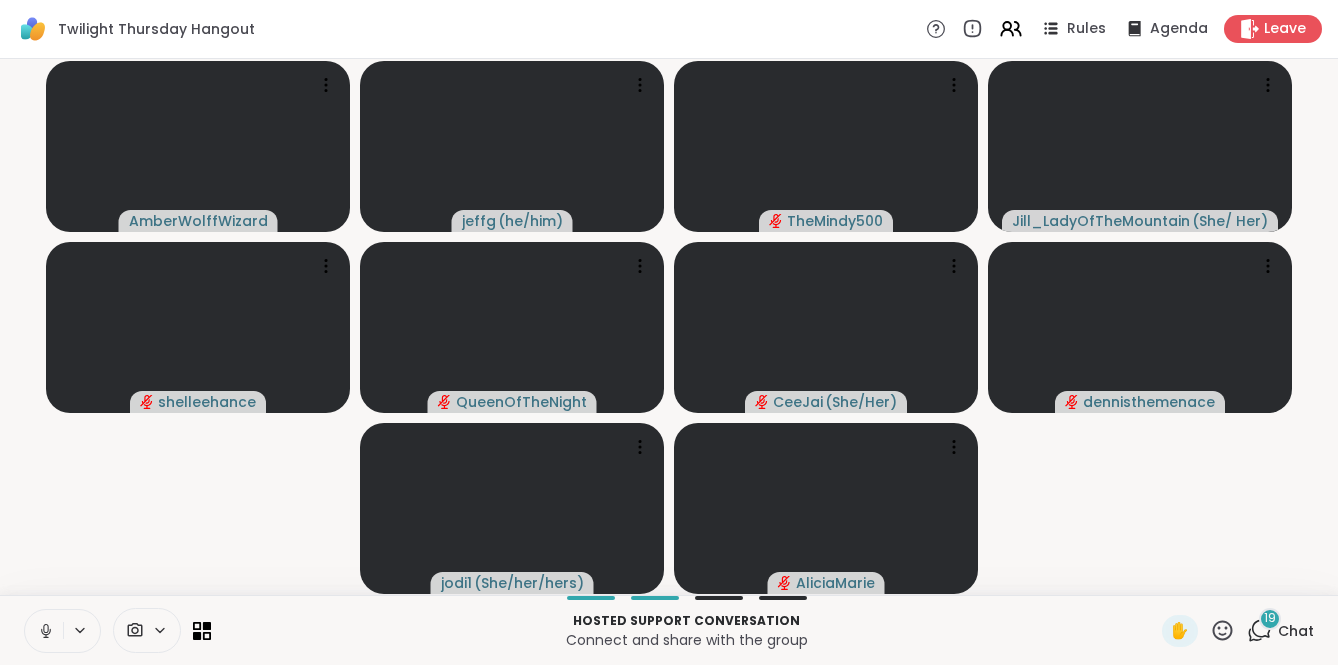 click 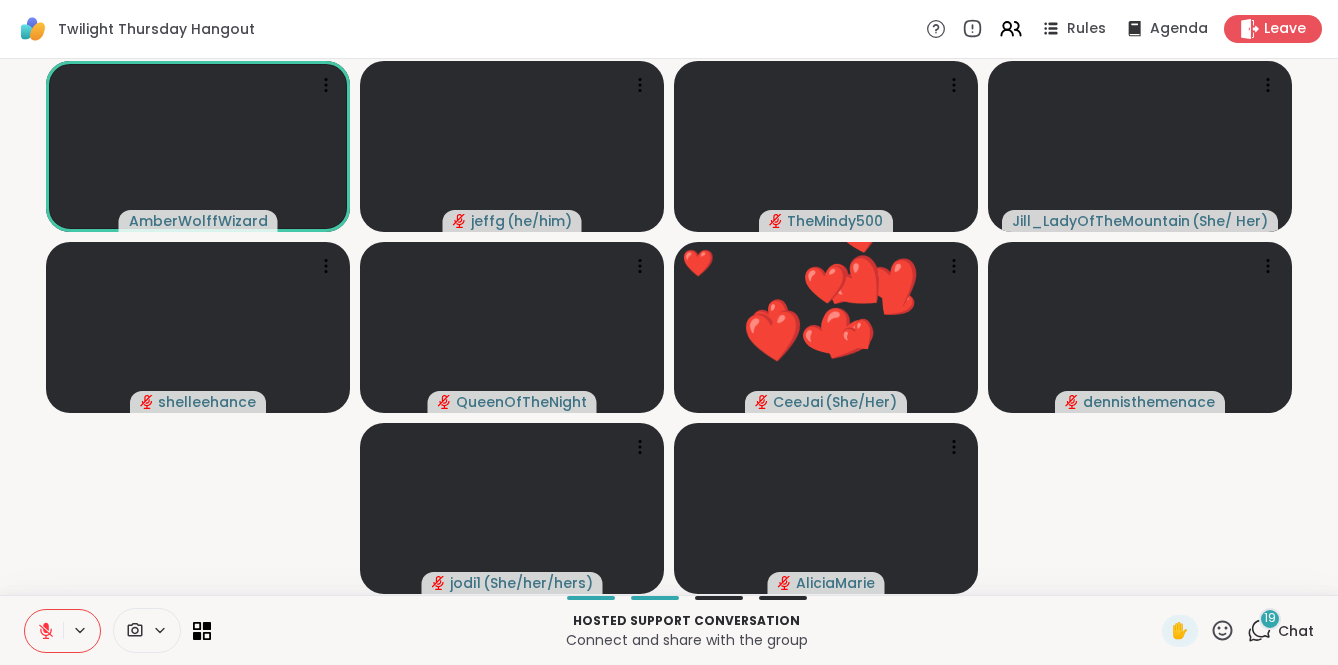 click 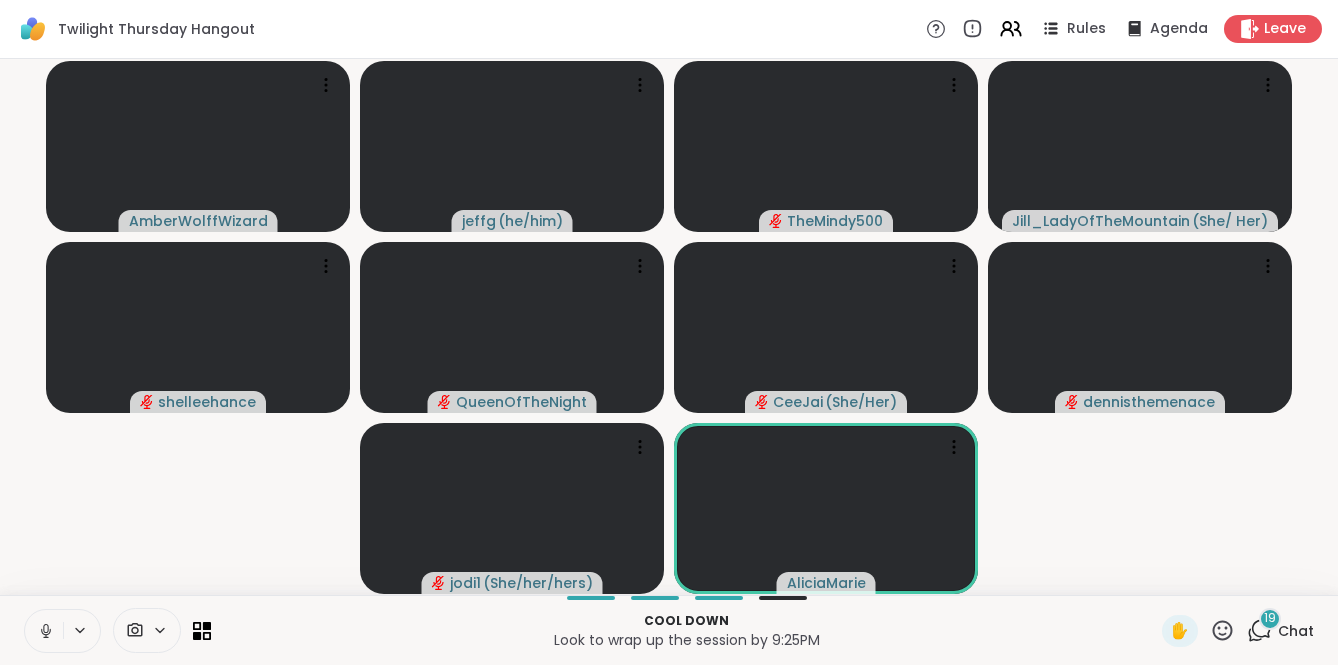 click 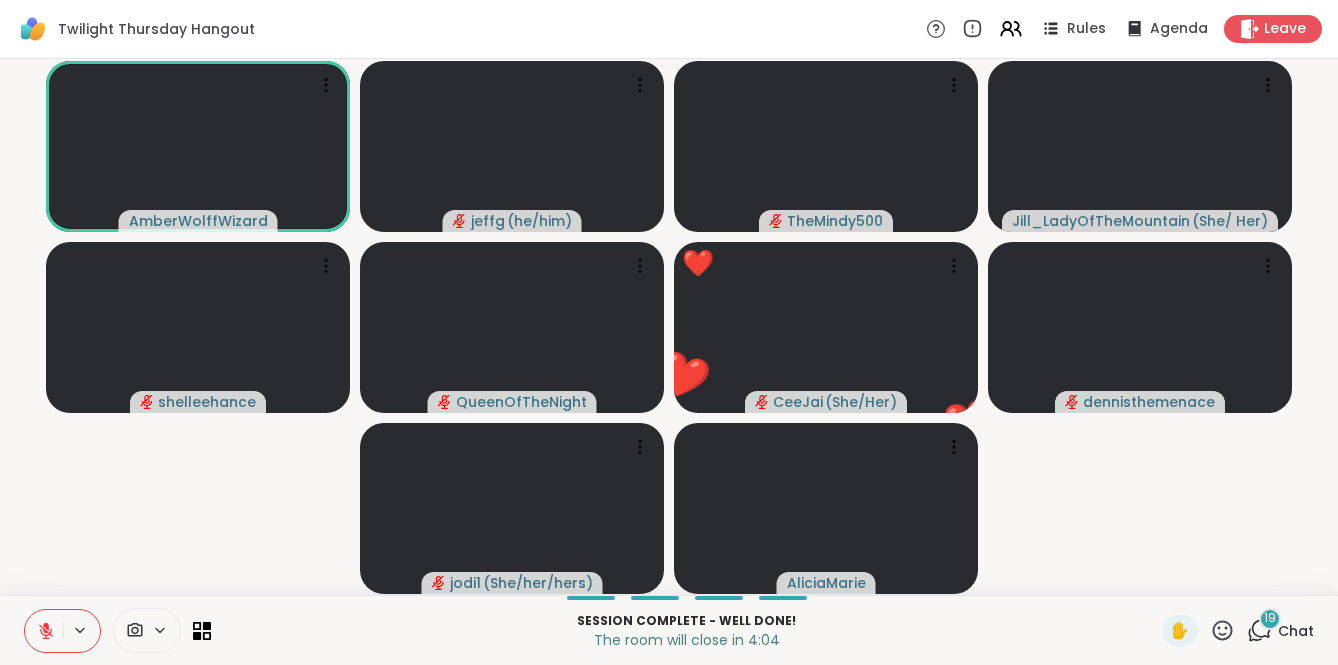 click 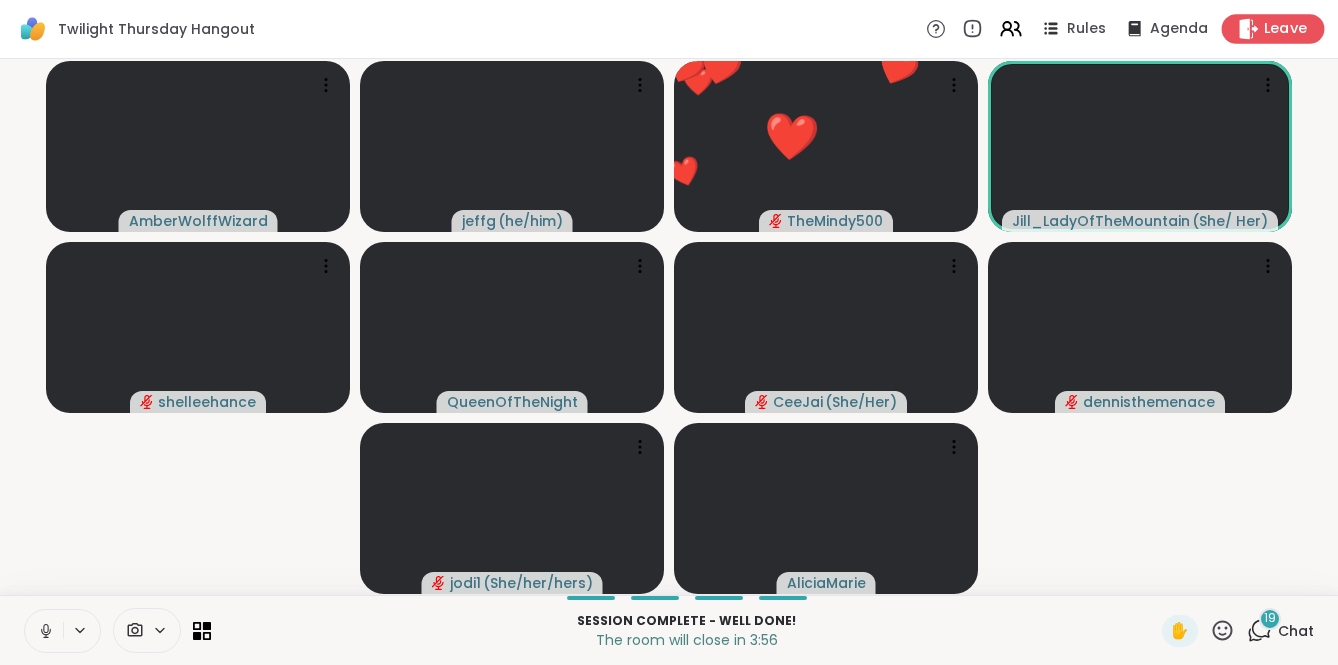 click on "Leave" at bounding box center [1286, 29] 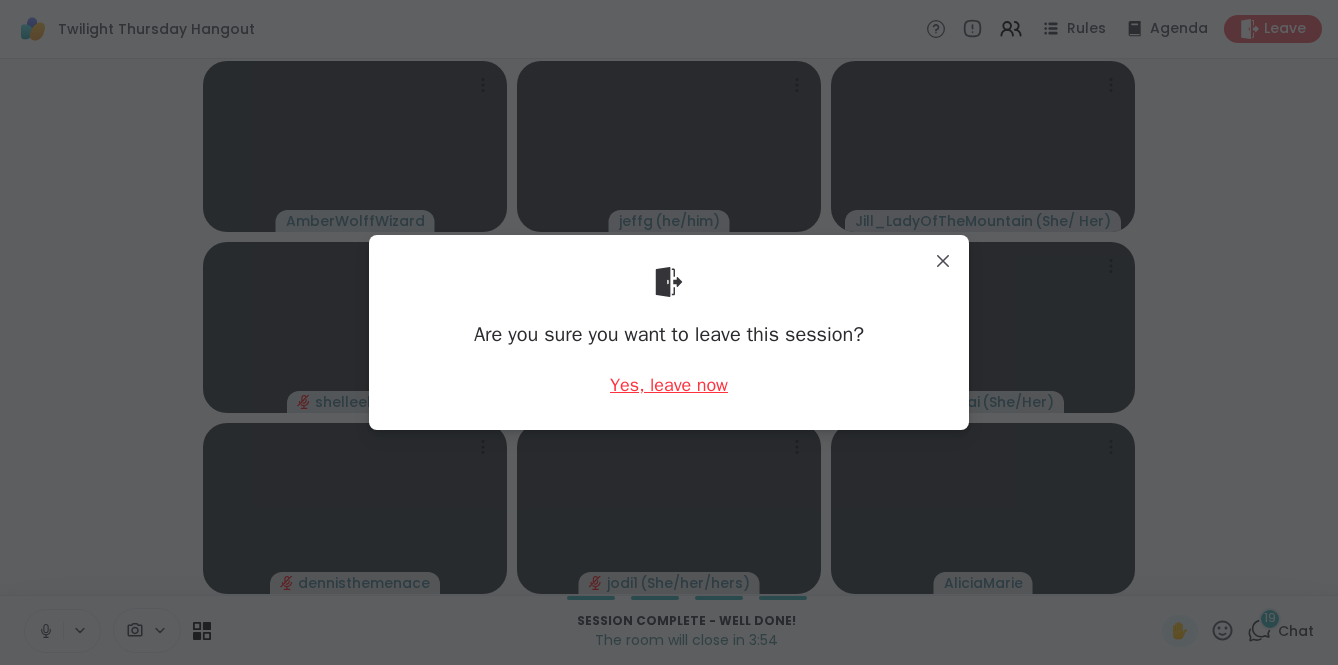 click on "Yes, leave now" at bounding box center (669, 385) 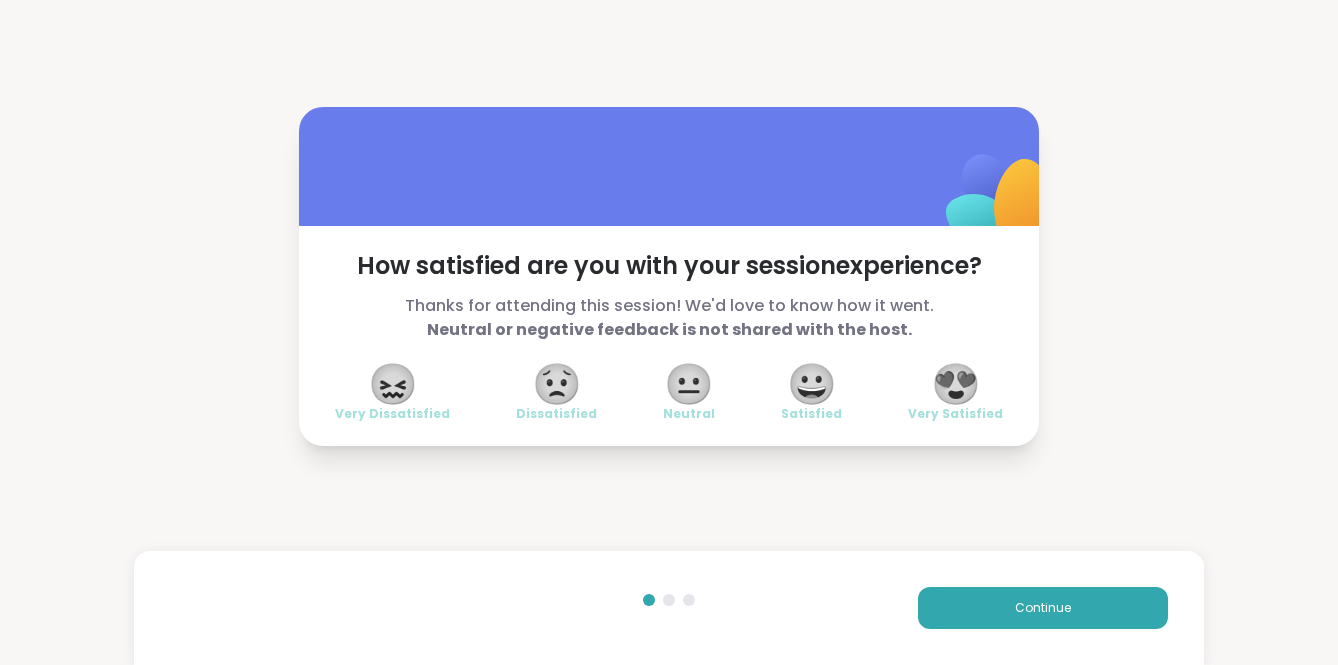 click on "😍" at bounding box center (956, 384) 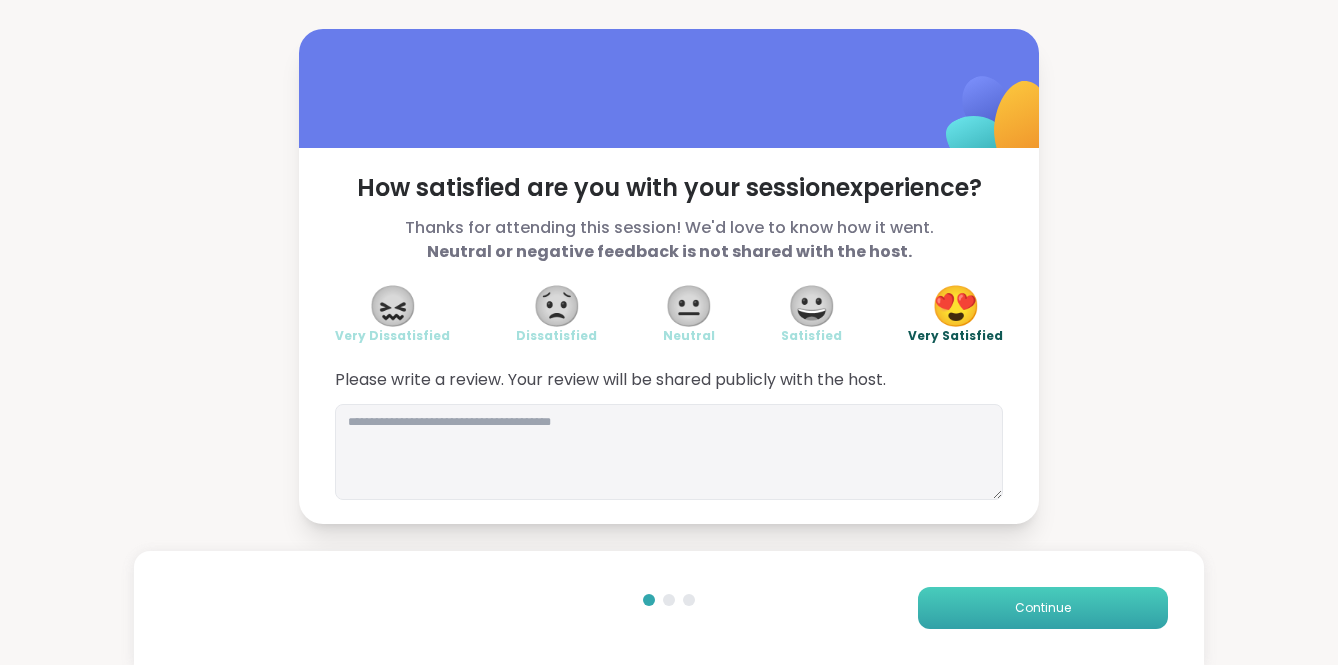 click on "Continue" at bounding box center (1043, 608) 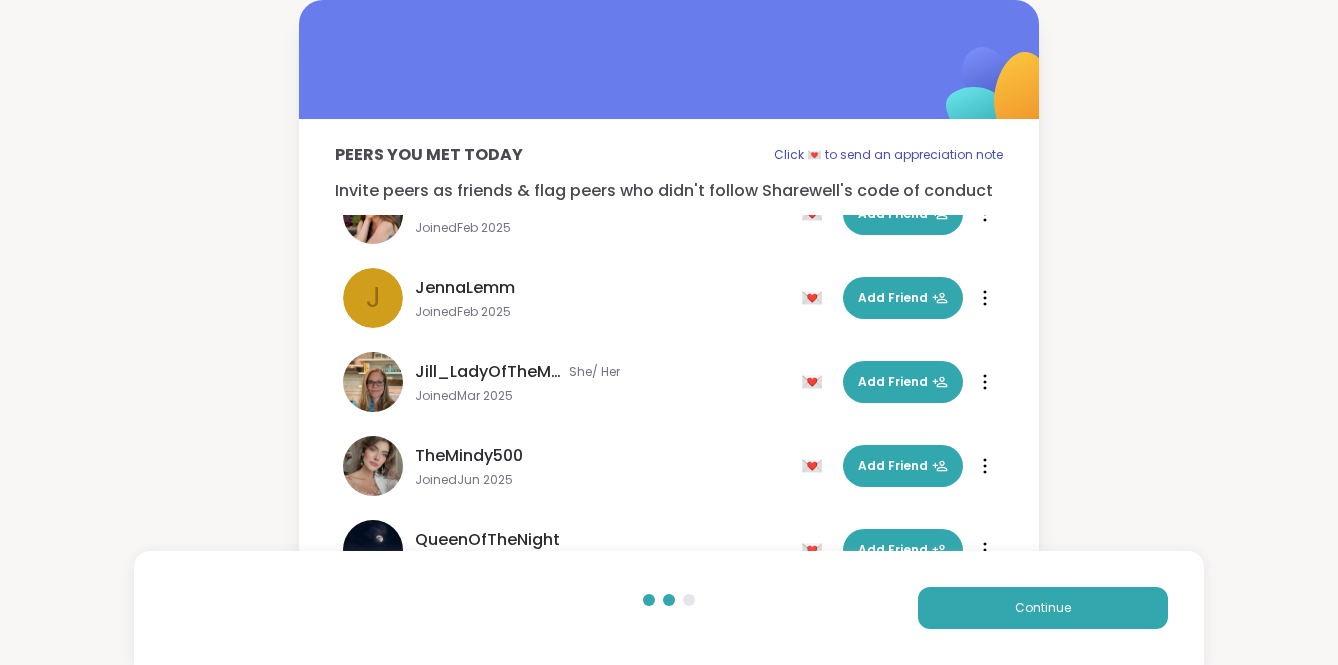 scroll, scrollTop: 407, scrollLeft: 0, axis: vertical 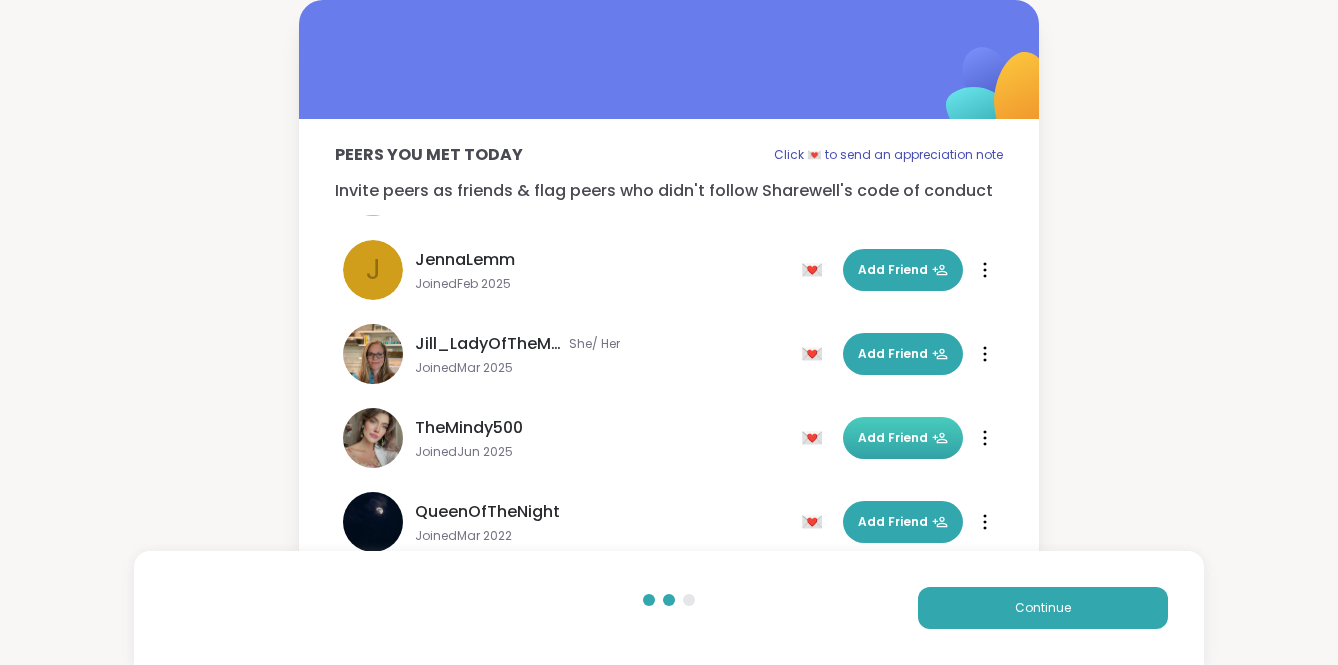 click on "Add Friend" at bounding box center [903, 438] 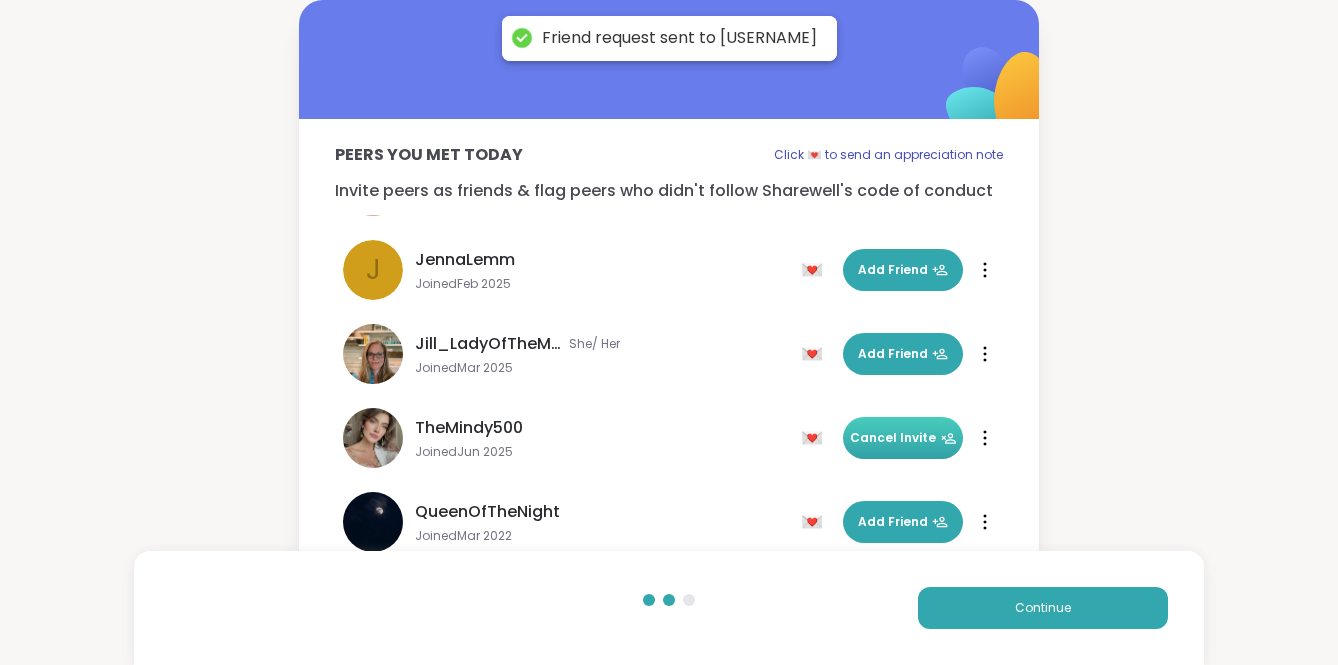 scroll, scrollTop: 564, scrollLeft: 0, axis: vertical 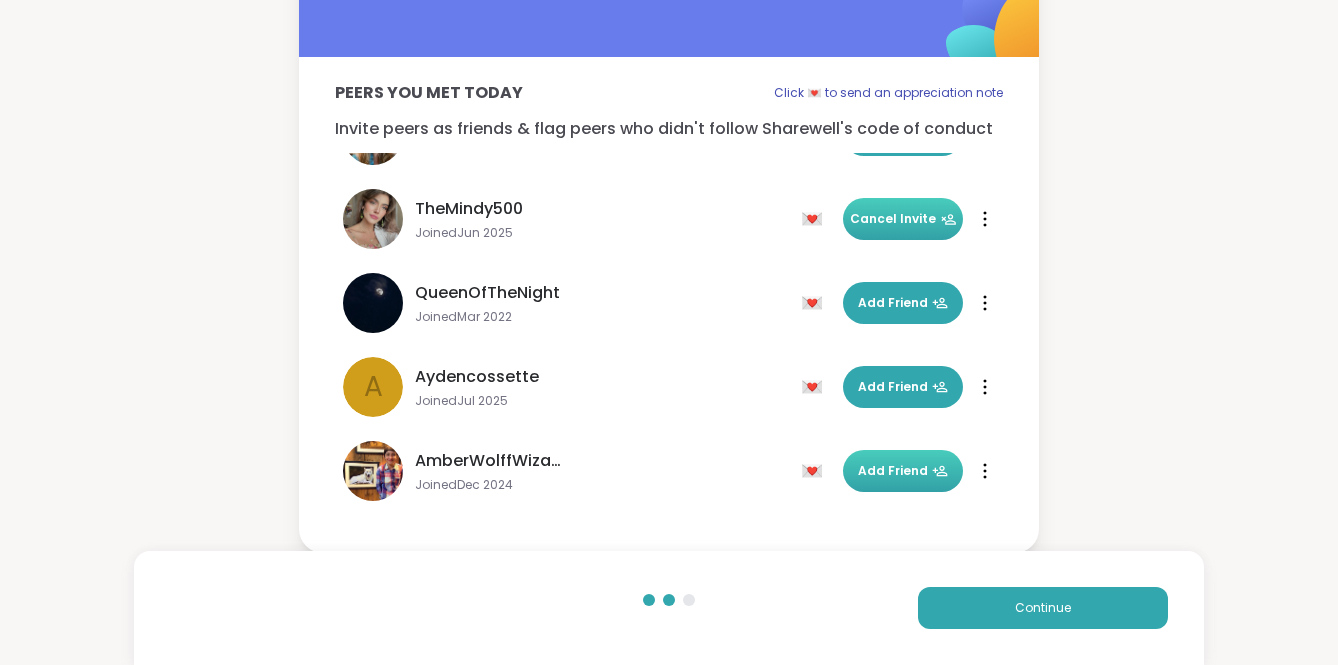 click on "Add Friend" at bounding box center (903, 471) 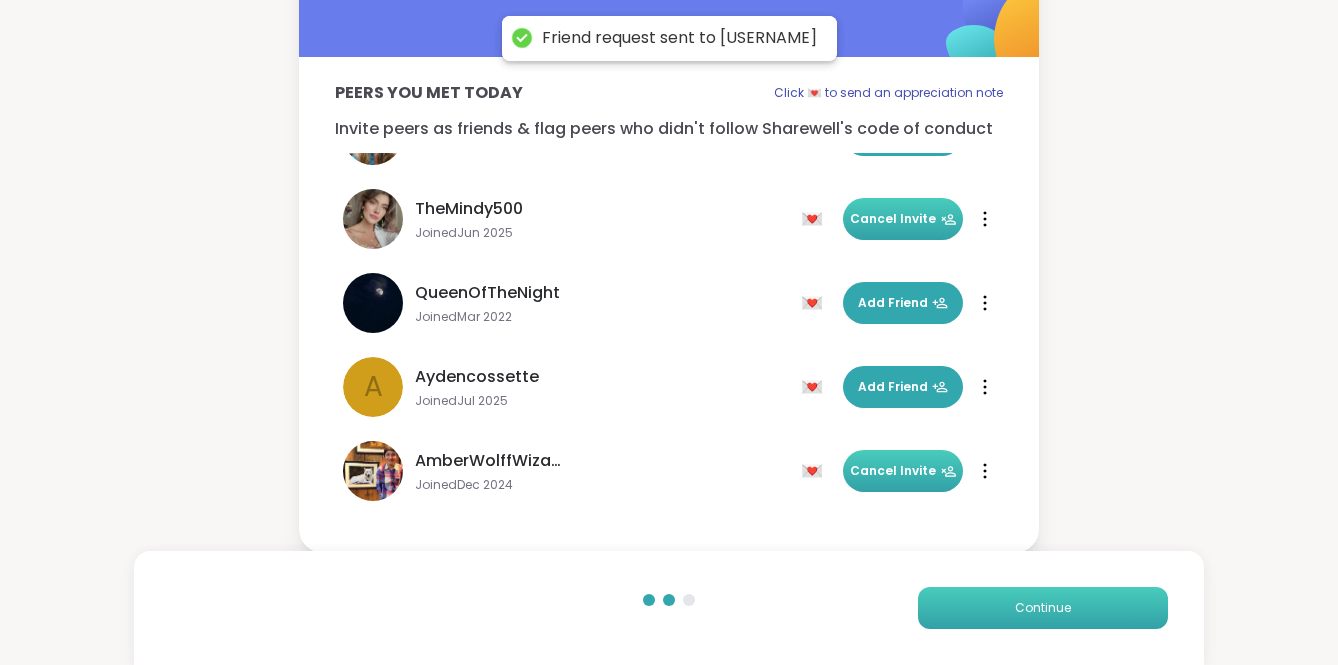 click on "Continue" at bounding box center (1043, 608) 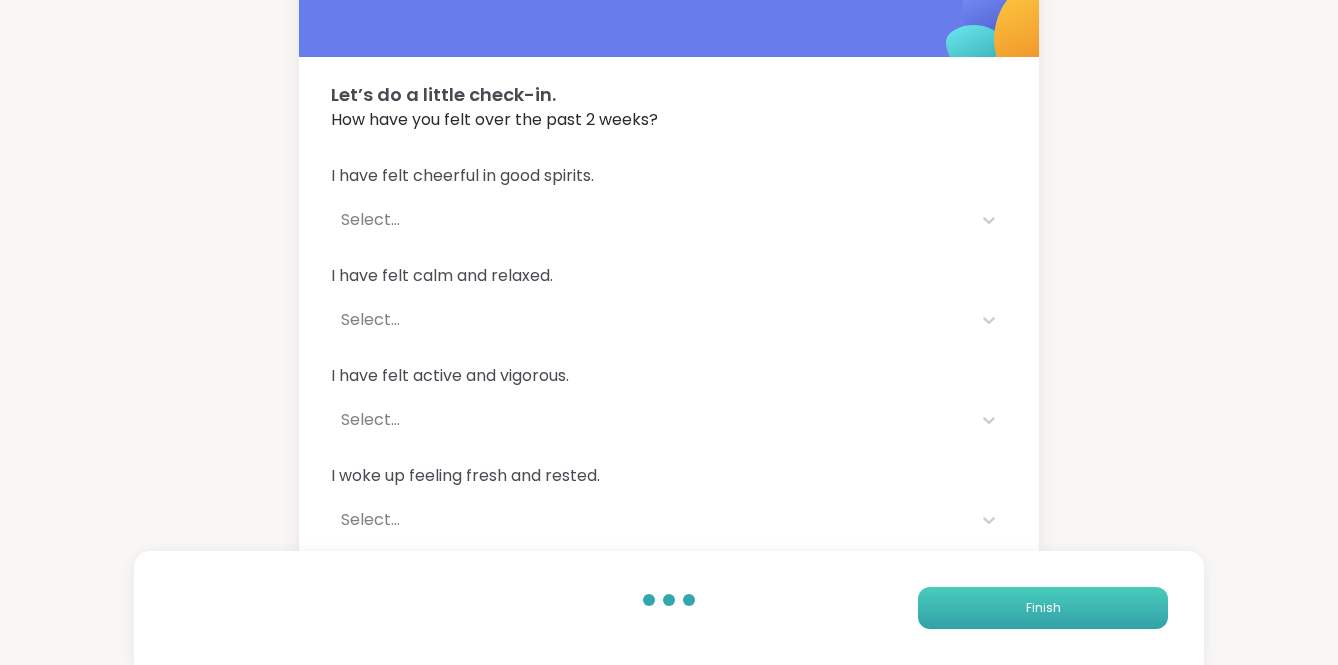 click on "Finish" at bounding box center (1043, 608) 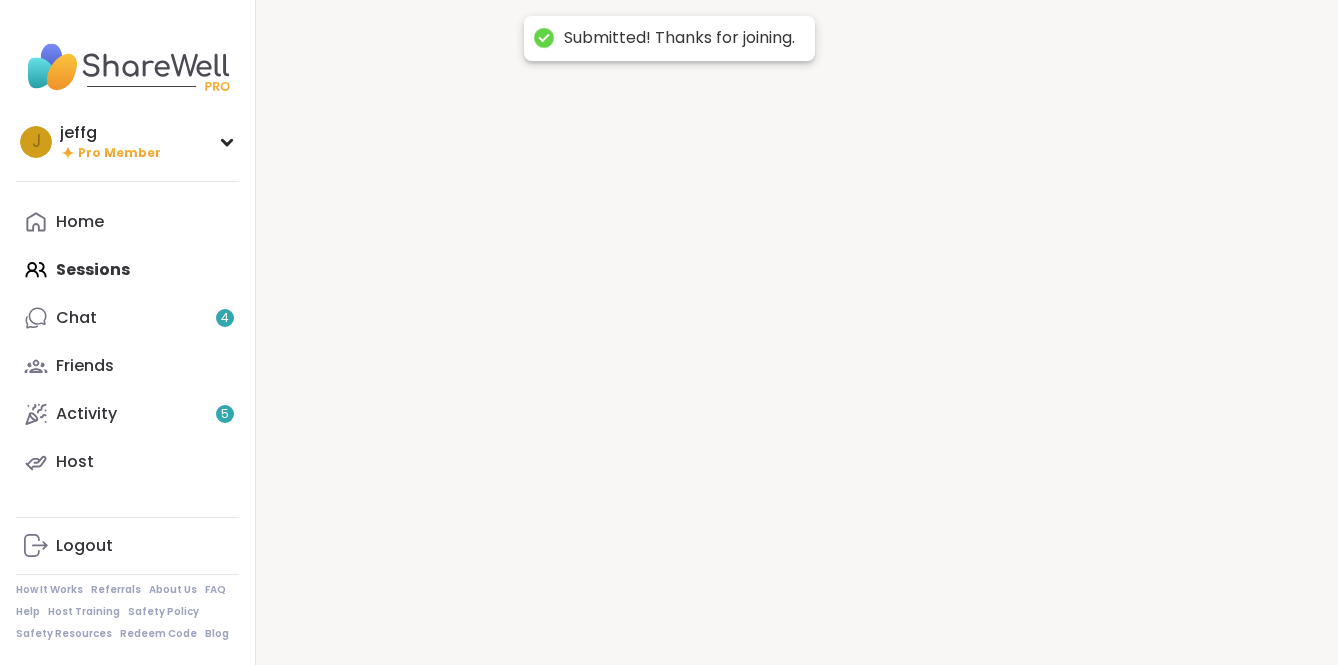 scroll, scrollTop: 0, scrollLeft: 0, axis: both 